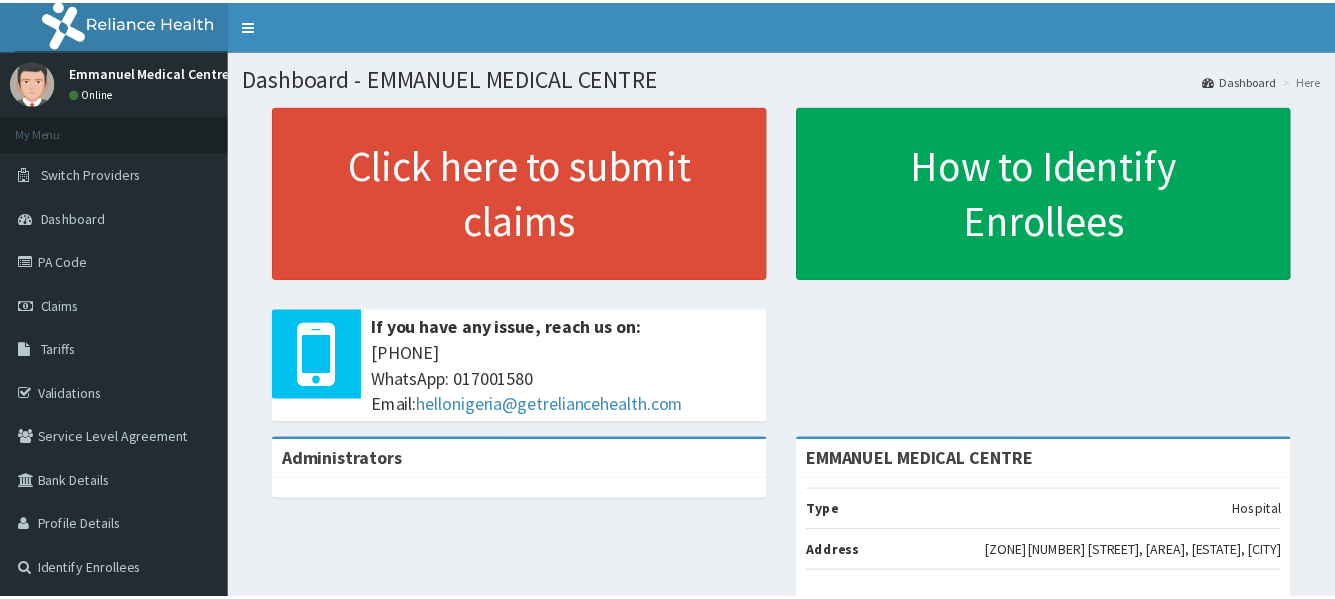 scroll, scrollTop: 0, scrollLeft: 0, axis: both 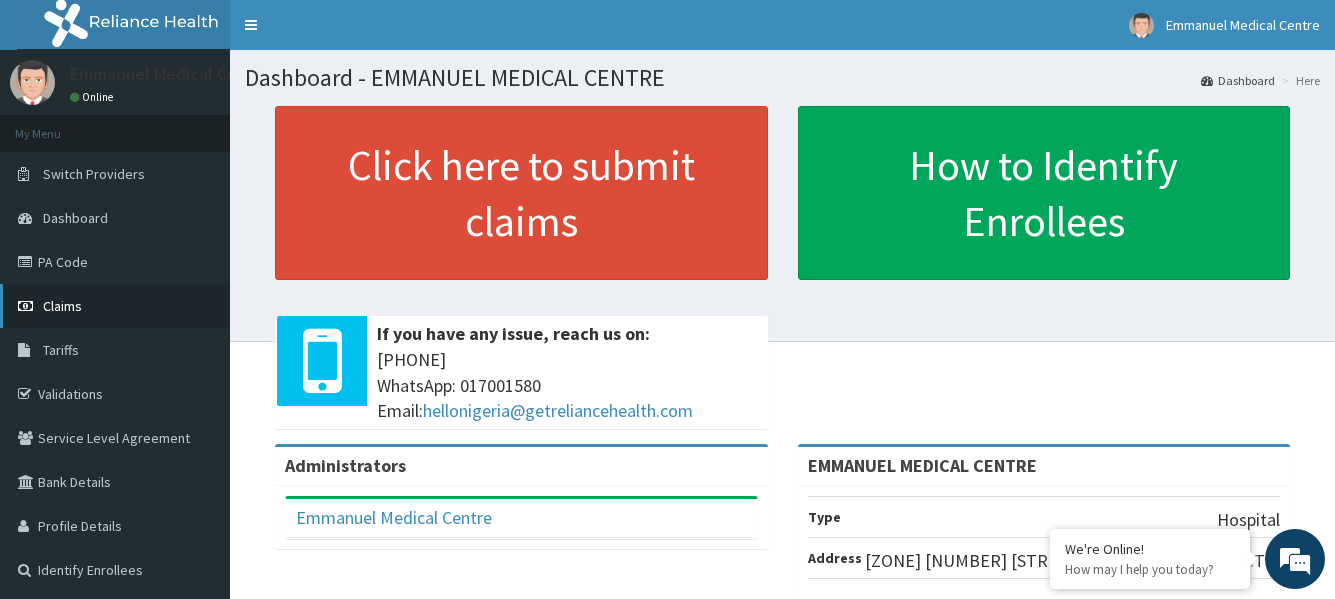 click on "Claims" at bounding box center (115, 306) 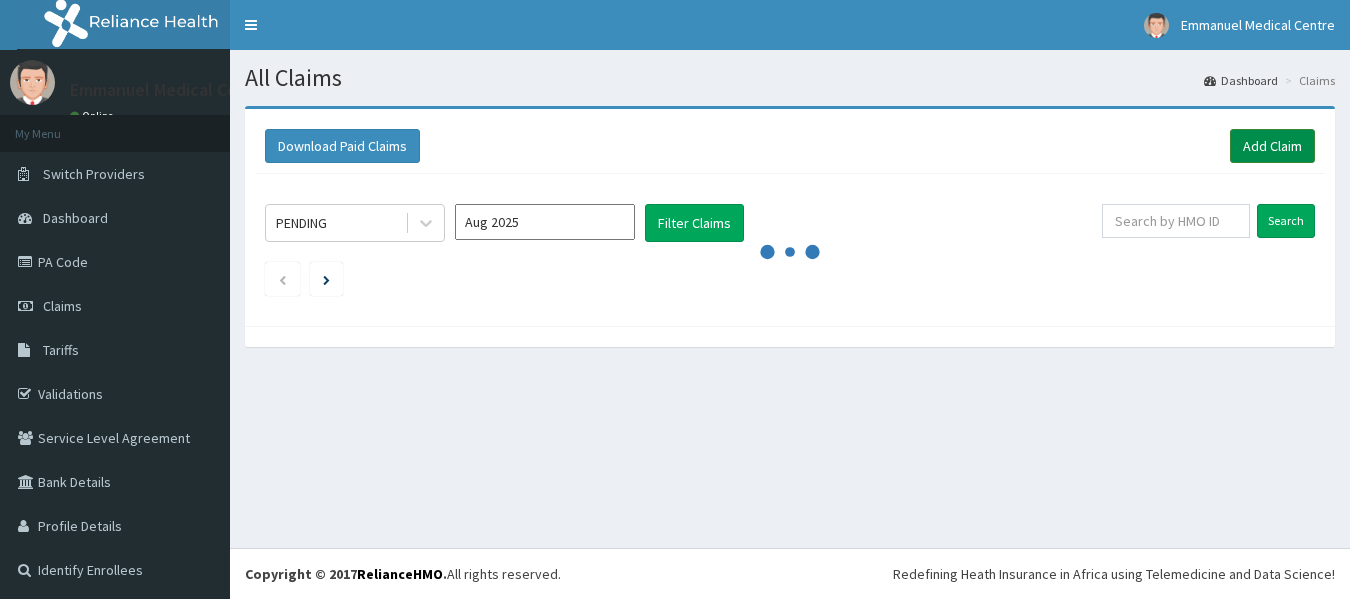 scroll, scrollTop: 0, scrollLeft: 0, axis: both 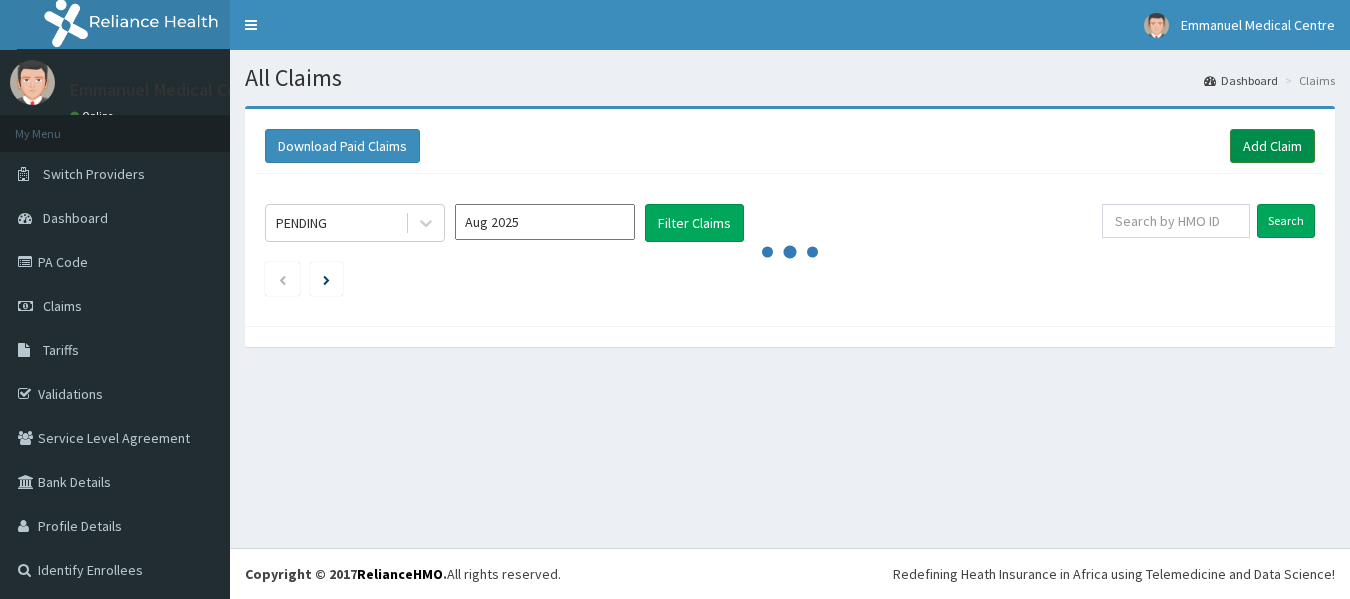 click on "Add Claim" at bounding box center [1272, 146] 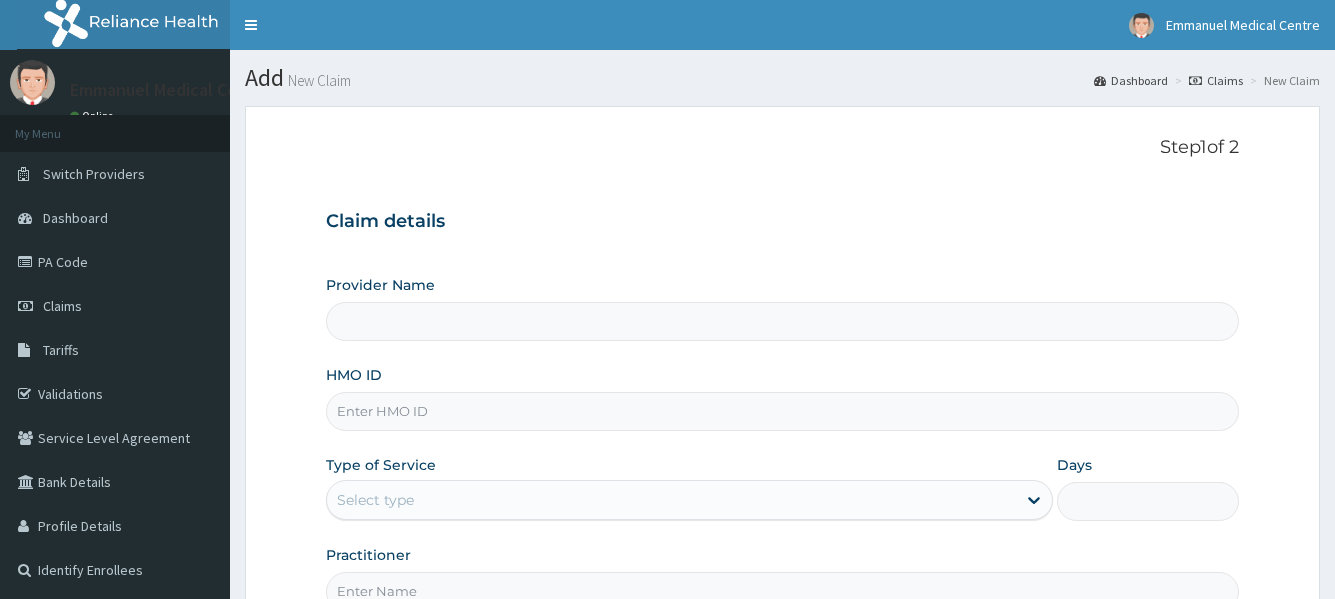 scroll, scrollTop: 0, scrollLeft: 0, axis: both 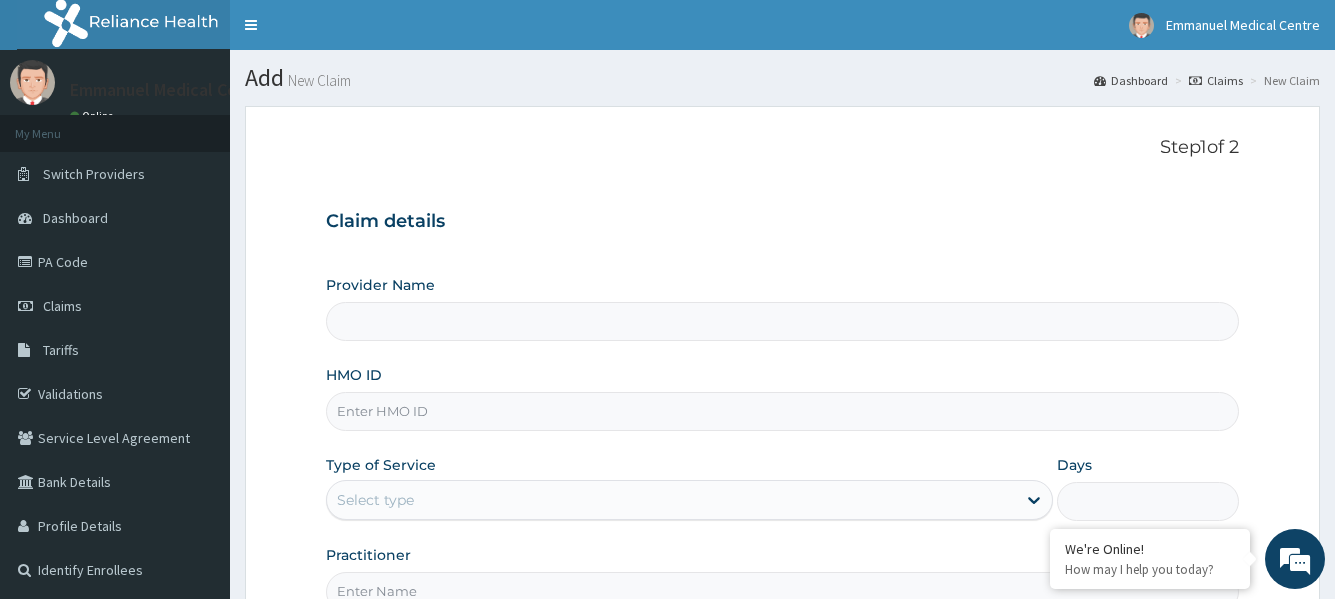 type on "EMMANUEL MEDICAL CENTRE" 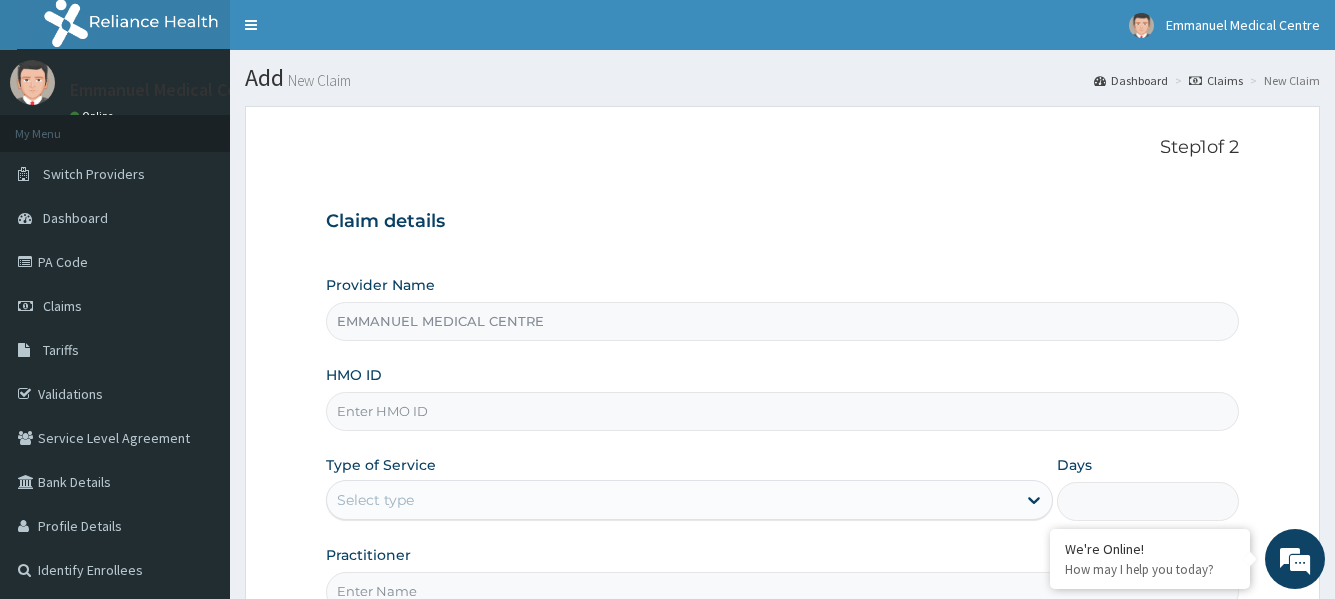 click on "HMO ID" at bounding box center [782, 411] 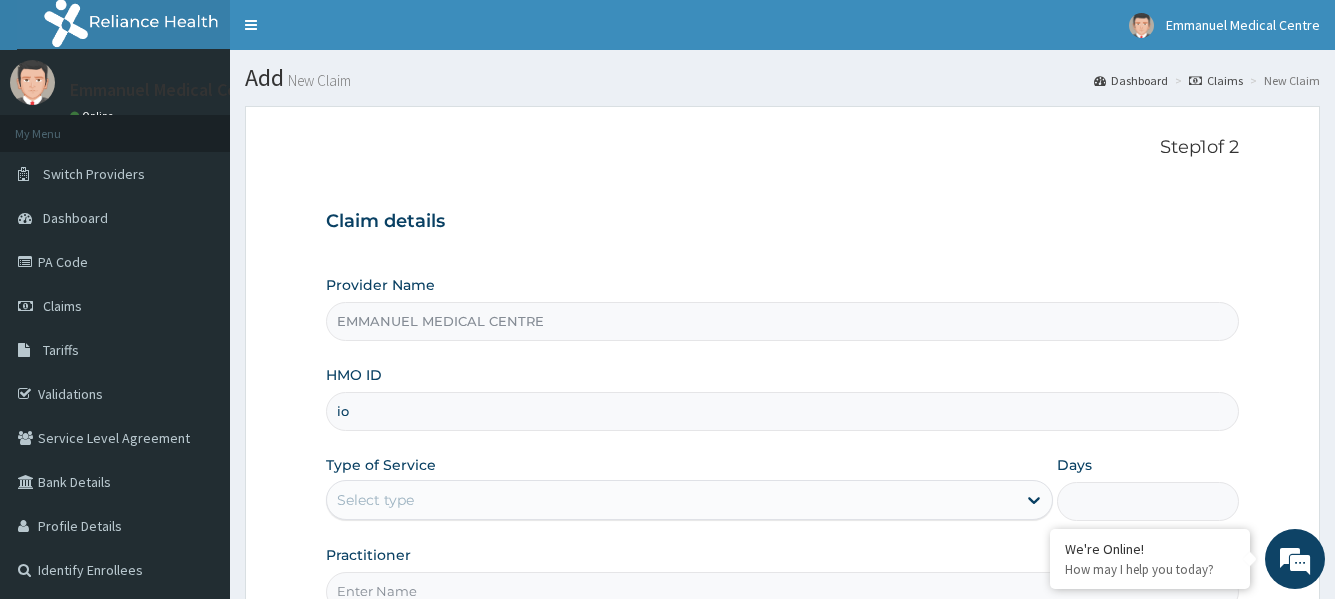 type on "i" 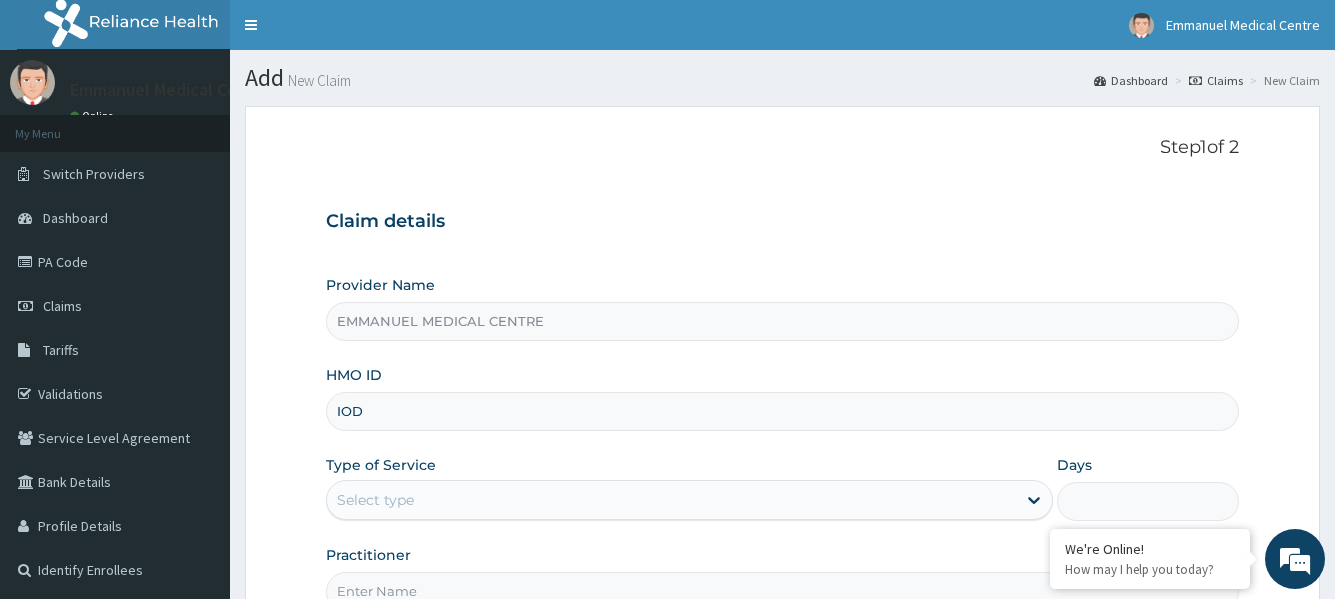 type on "iod/[NUMBER]/d" 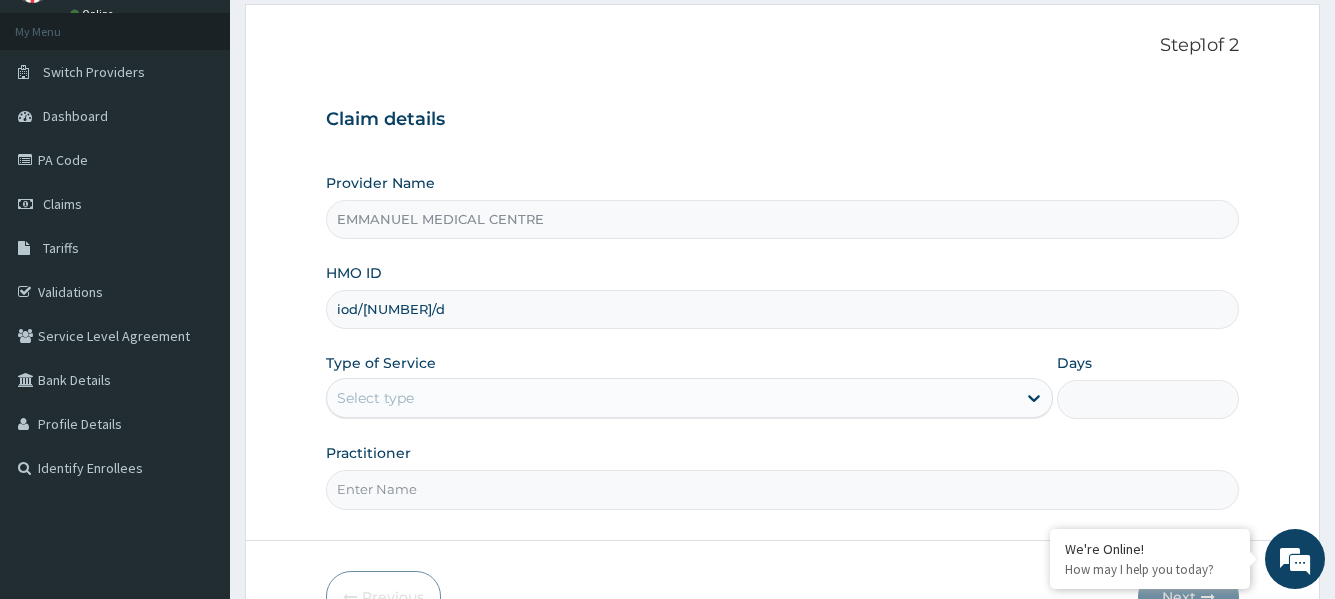 scroll, scrollTop: 200, scrollLeft: 0, axis: vertical 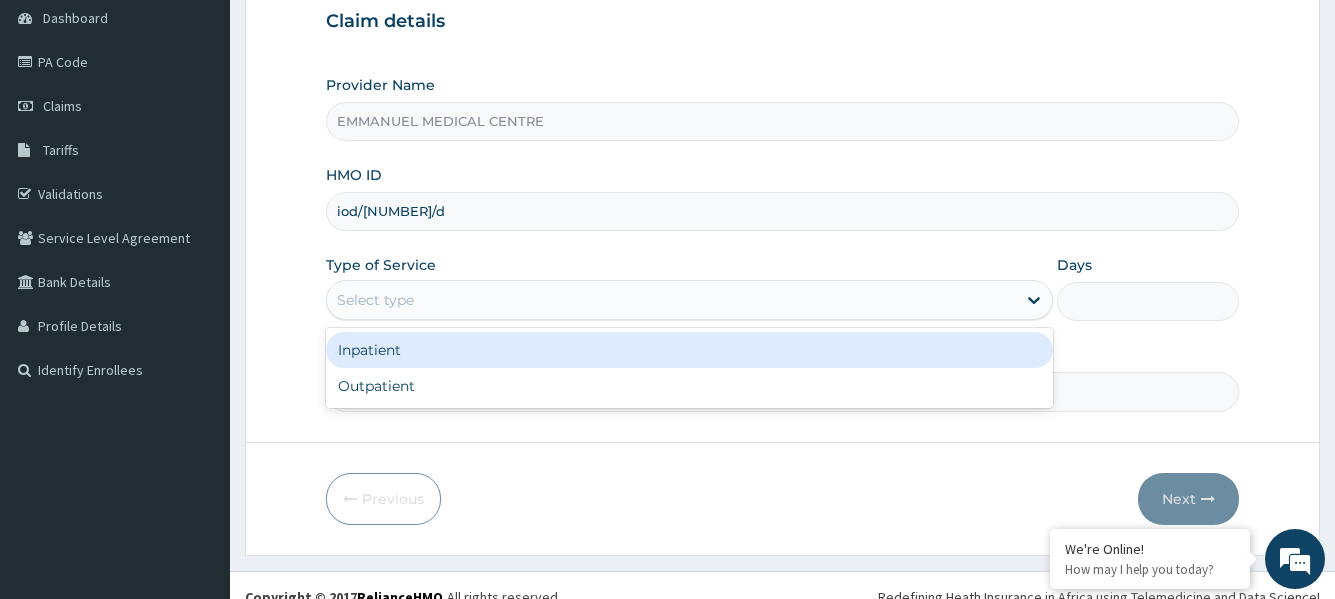 click on "Select type" at bounding box center [671, 300] 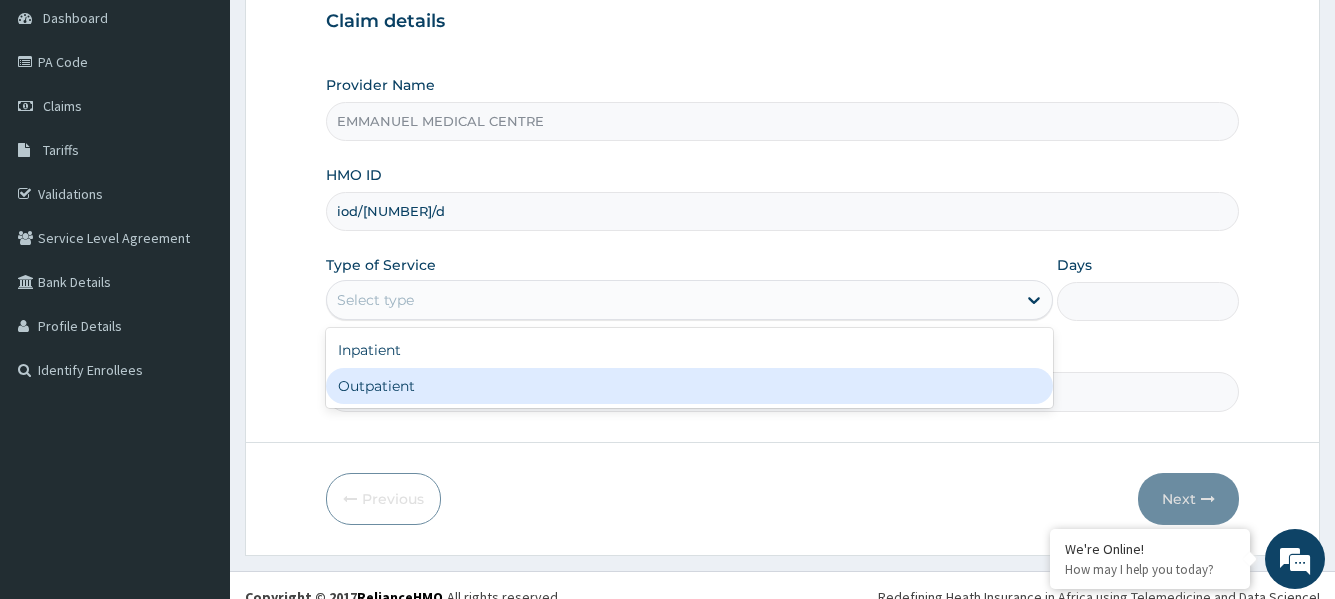 click on "Outpatient" at bounding box center (689, 386) 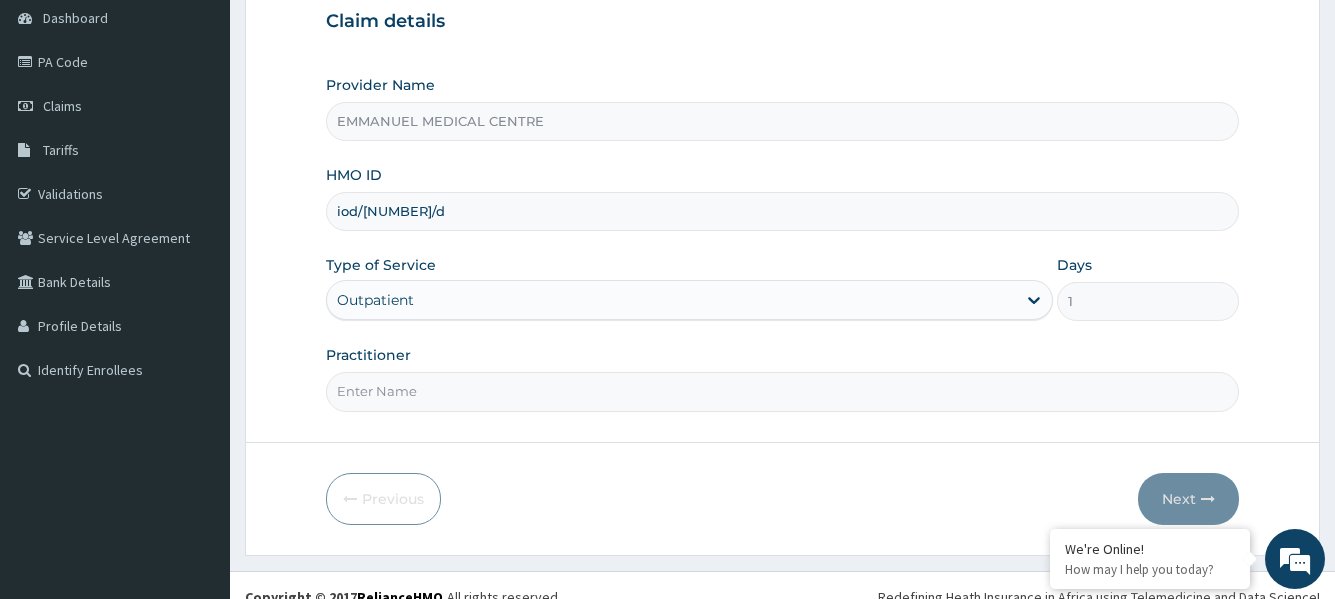 click on "Practitioner" at bounding box center [782, 391] 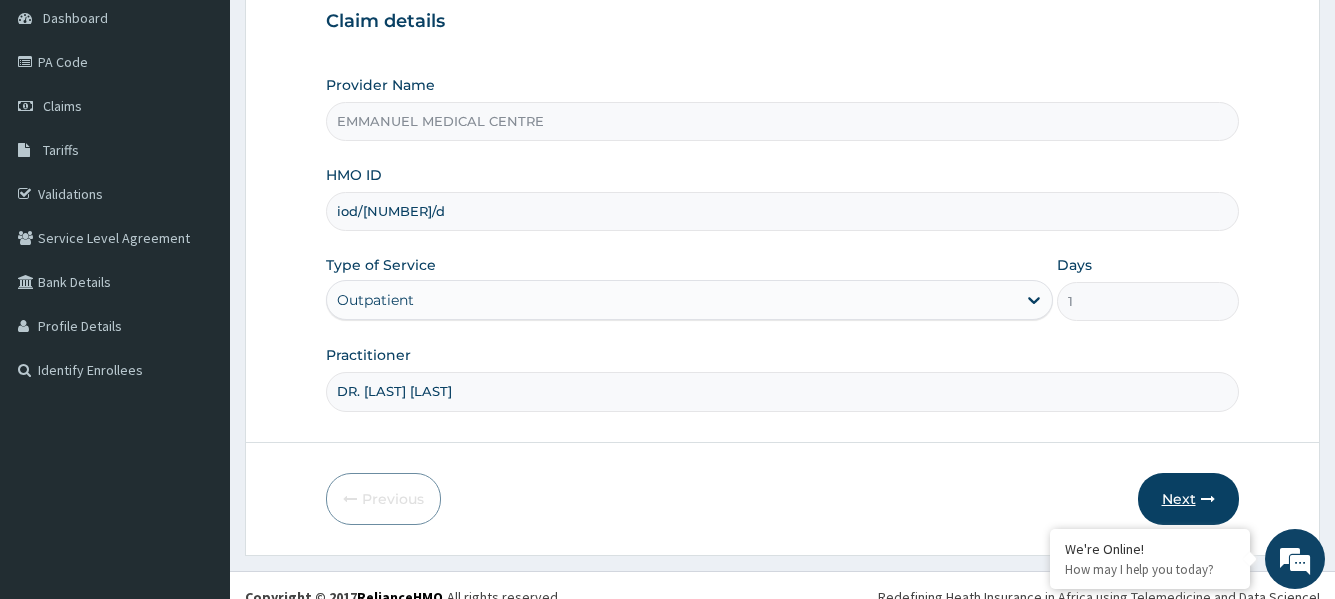 click on "Next" at bounding box center [1188, 499] 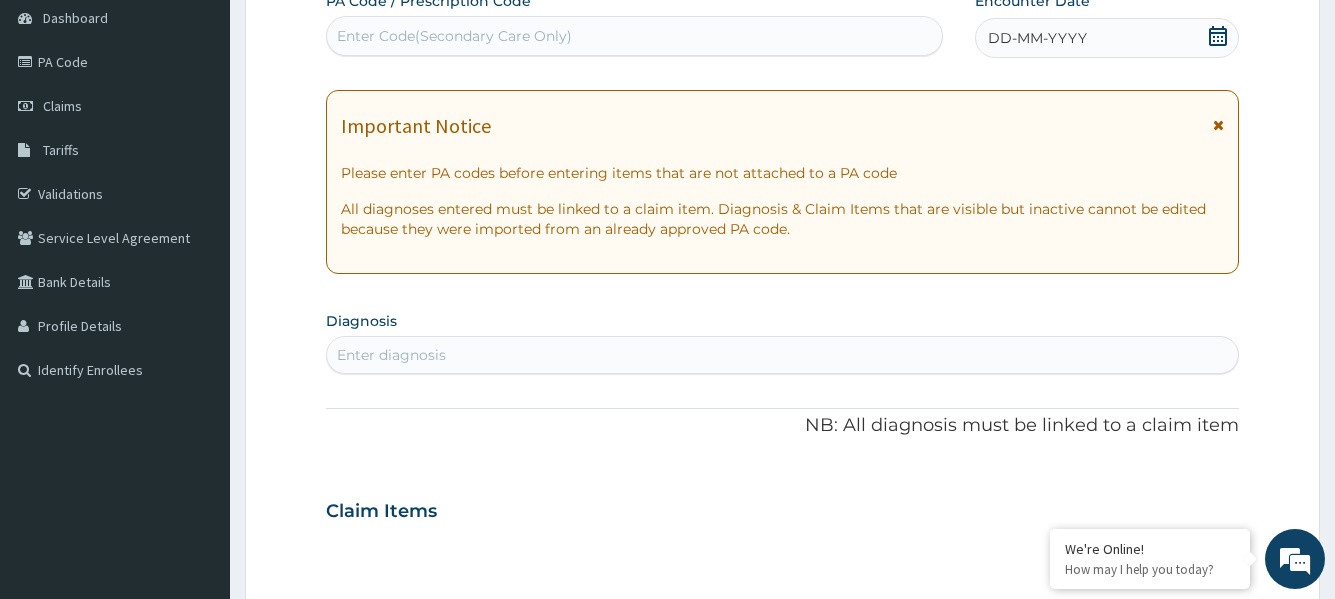 click 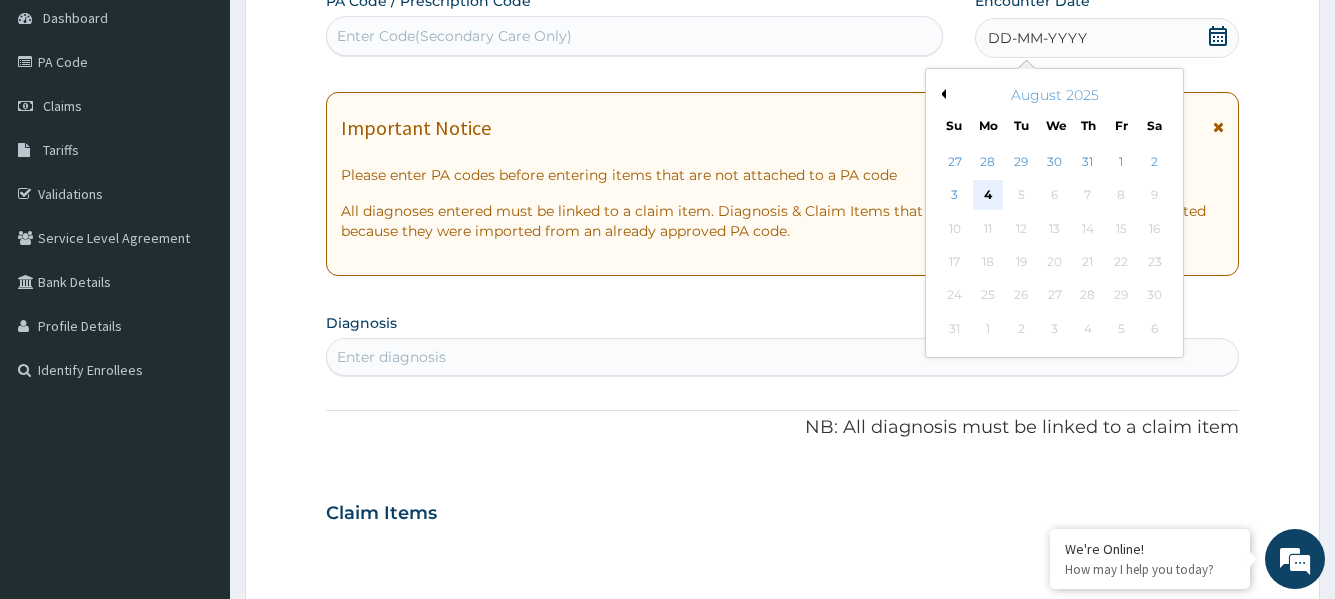 click on "4" at bounding box center (987, 196) 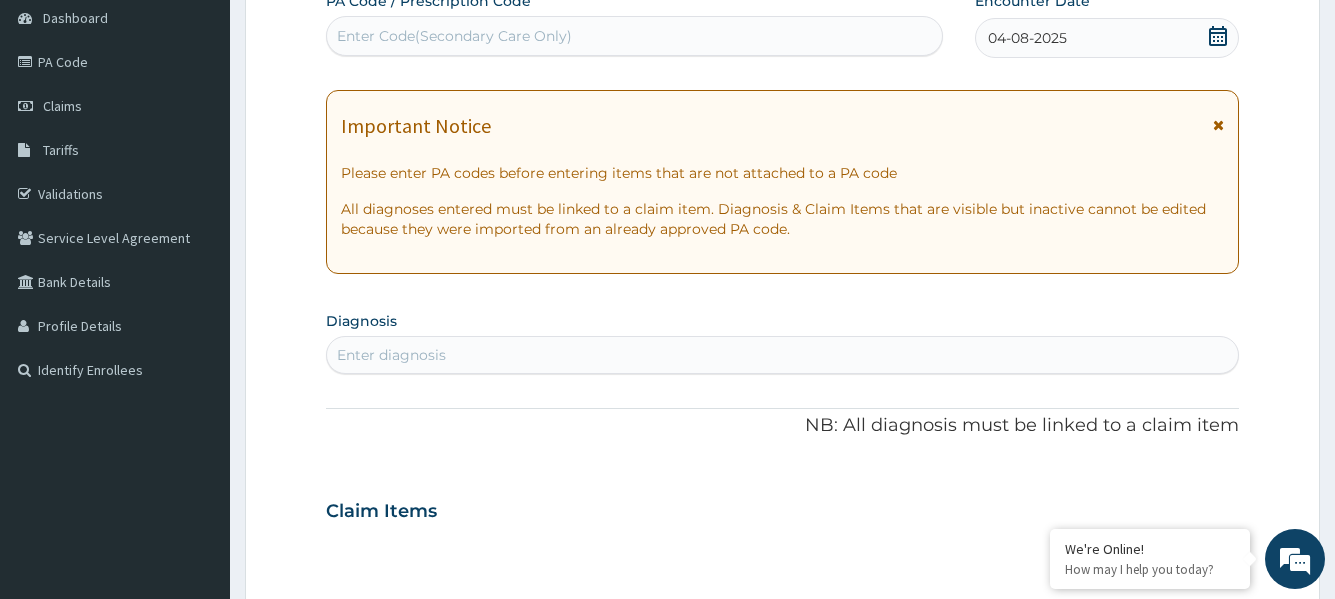 click on "Enter diagnosis" at bounding box center (782, 355) 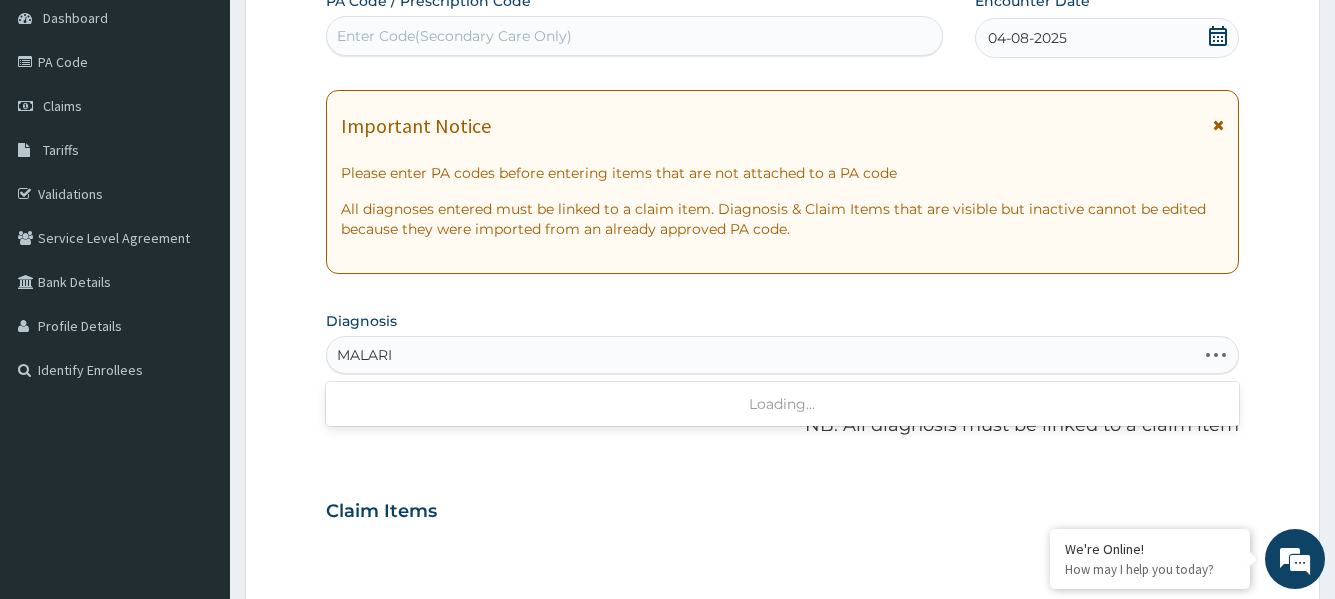 type on "MALARIA" 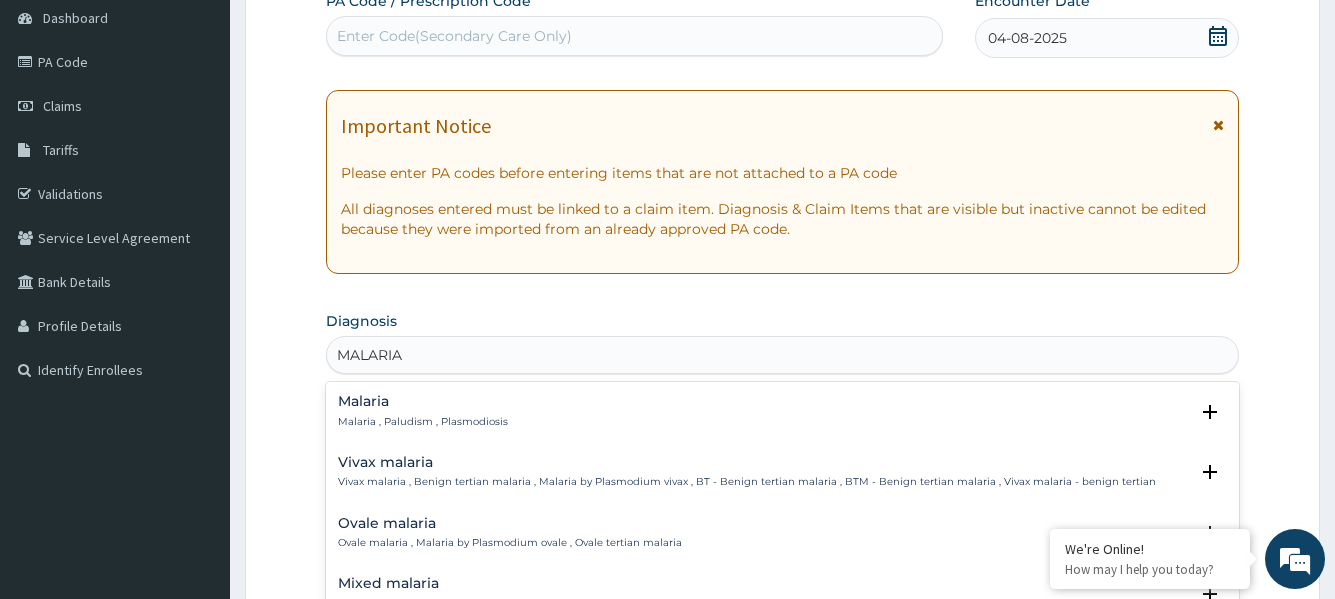 click on "Malaria Malaria , Paludism , Plasmodiosis" at bounding box center [782, 411] 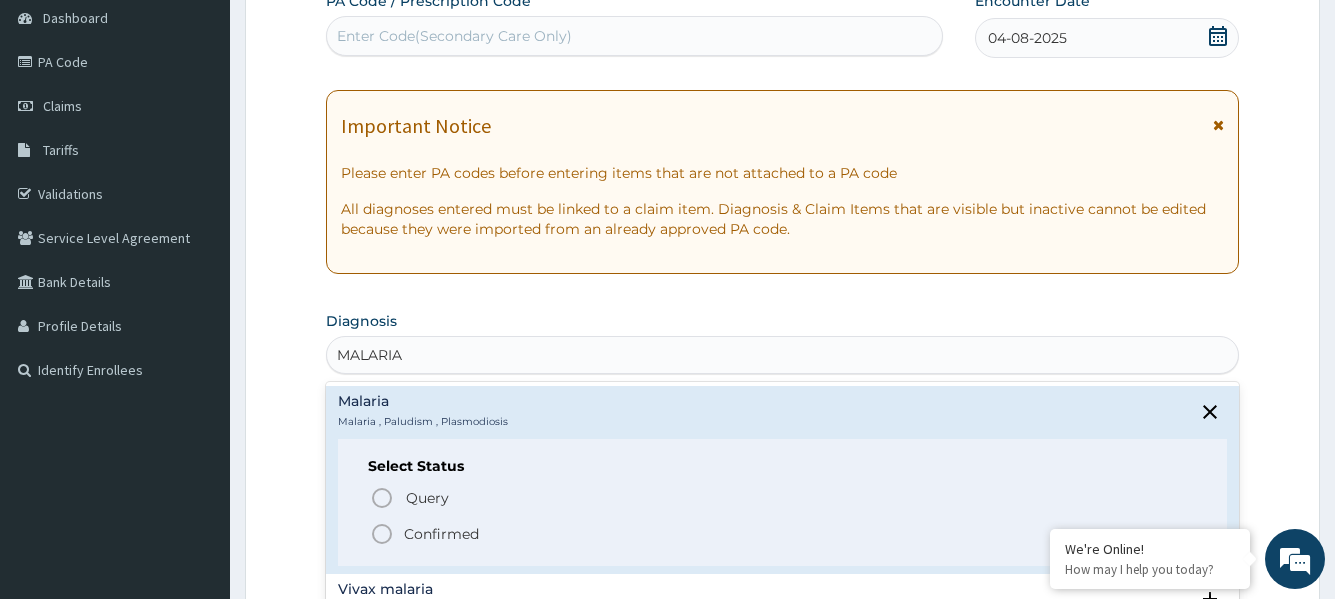 click on "Confirmed" at bounding box center (441, 534) 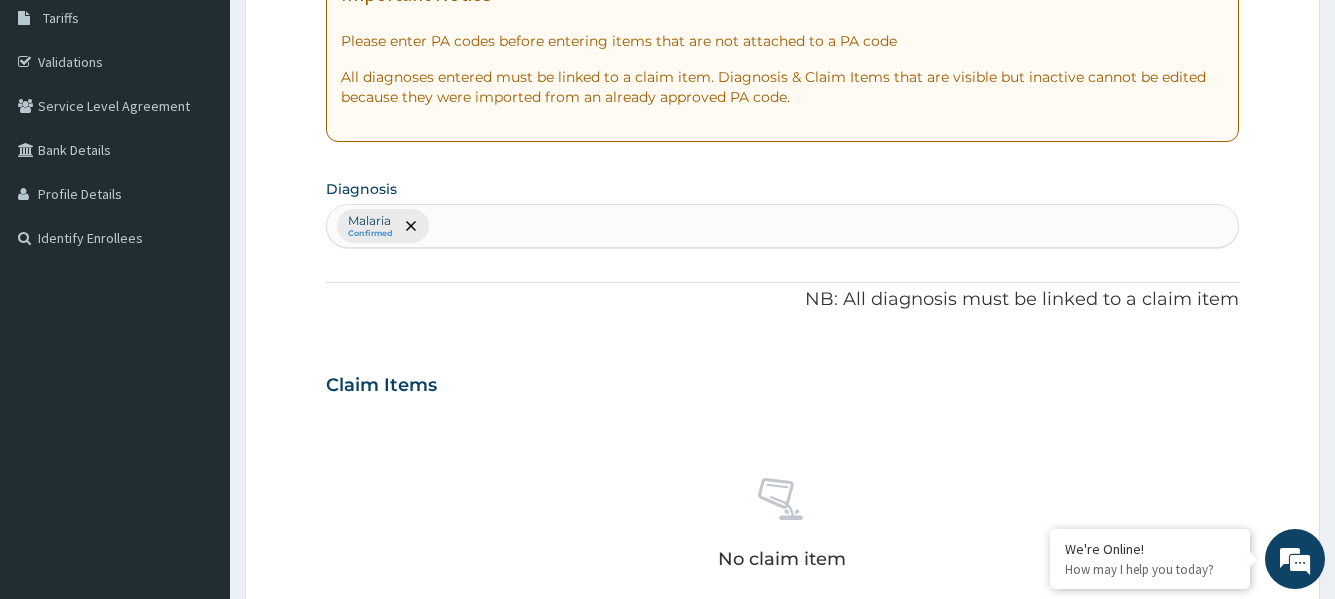 scroll, scrollTop: 600, scrollLeft: 0, axis: vertical 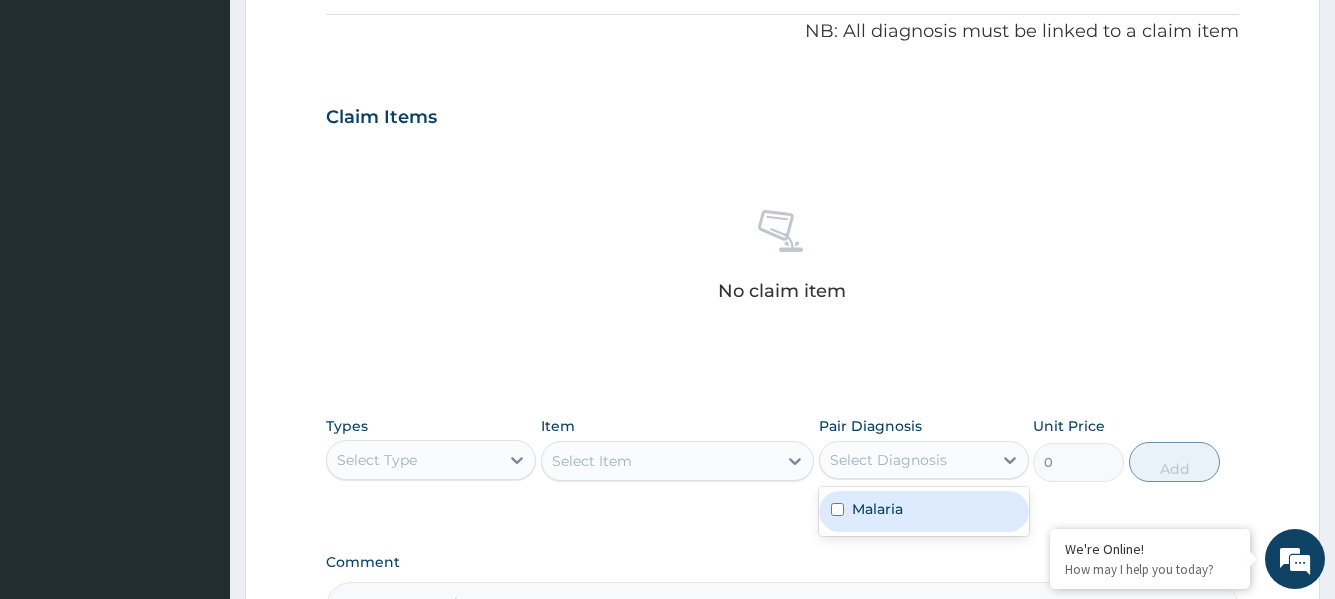 click on "Select Diagnosis" at bounding box center [888, 460] 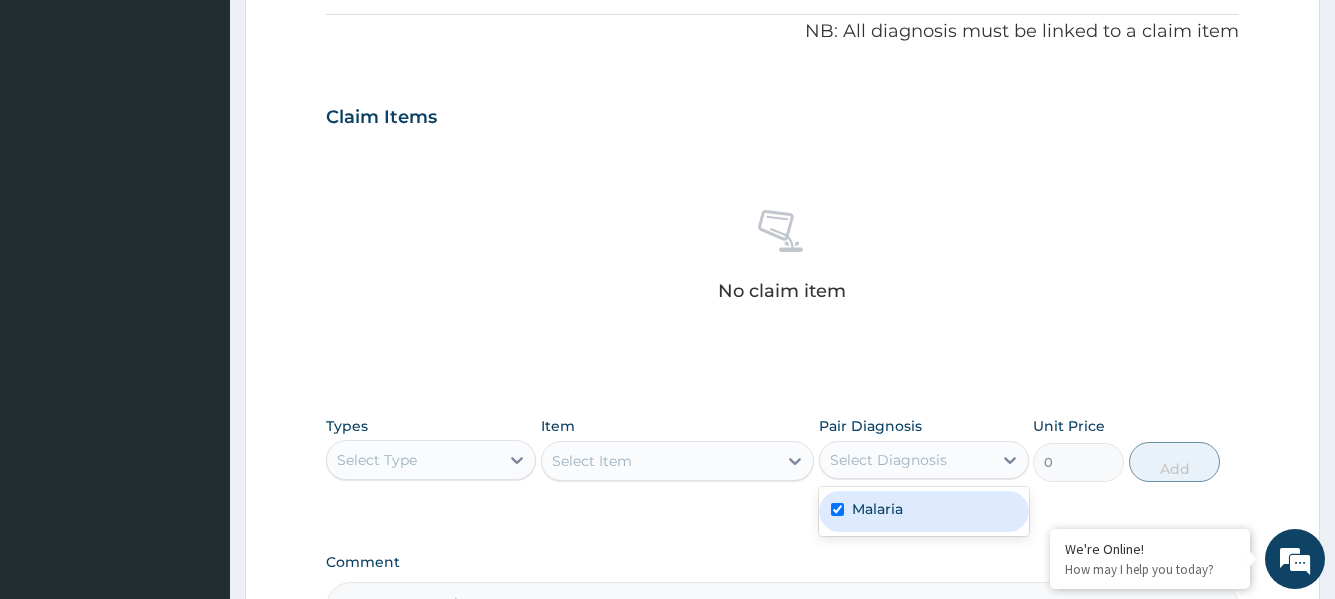 checkbox on "true" 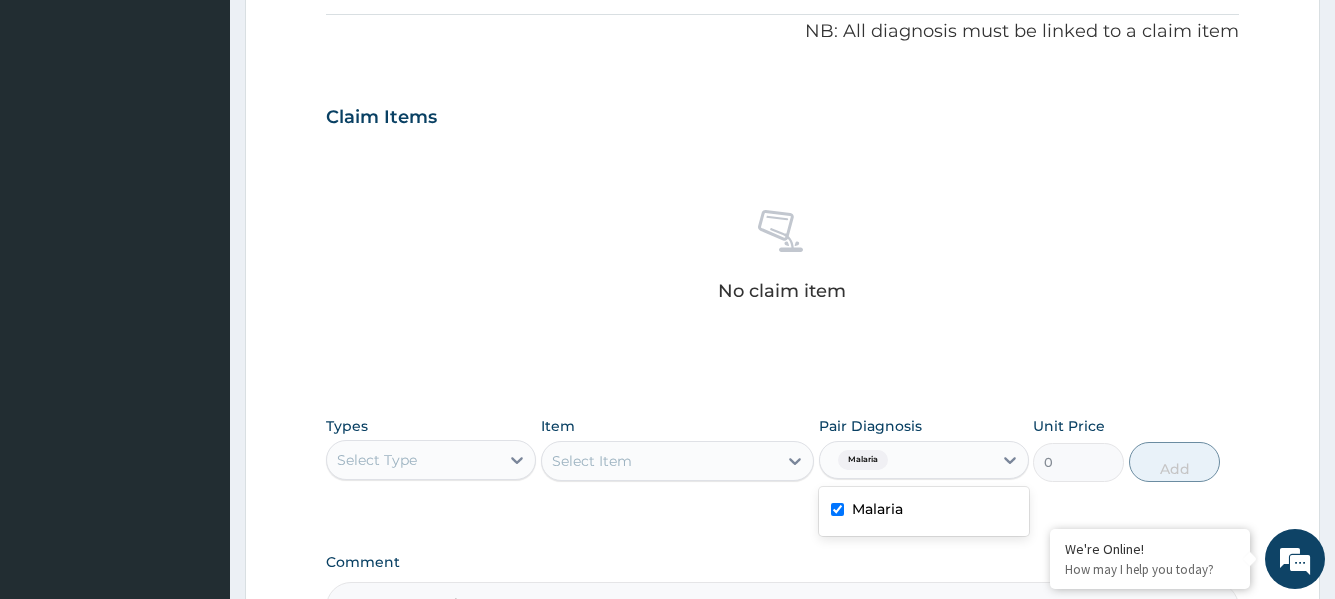 click on "Select Type" at bounding box center [413, 460] 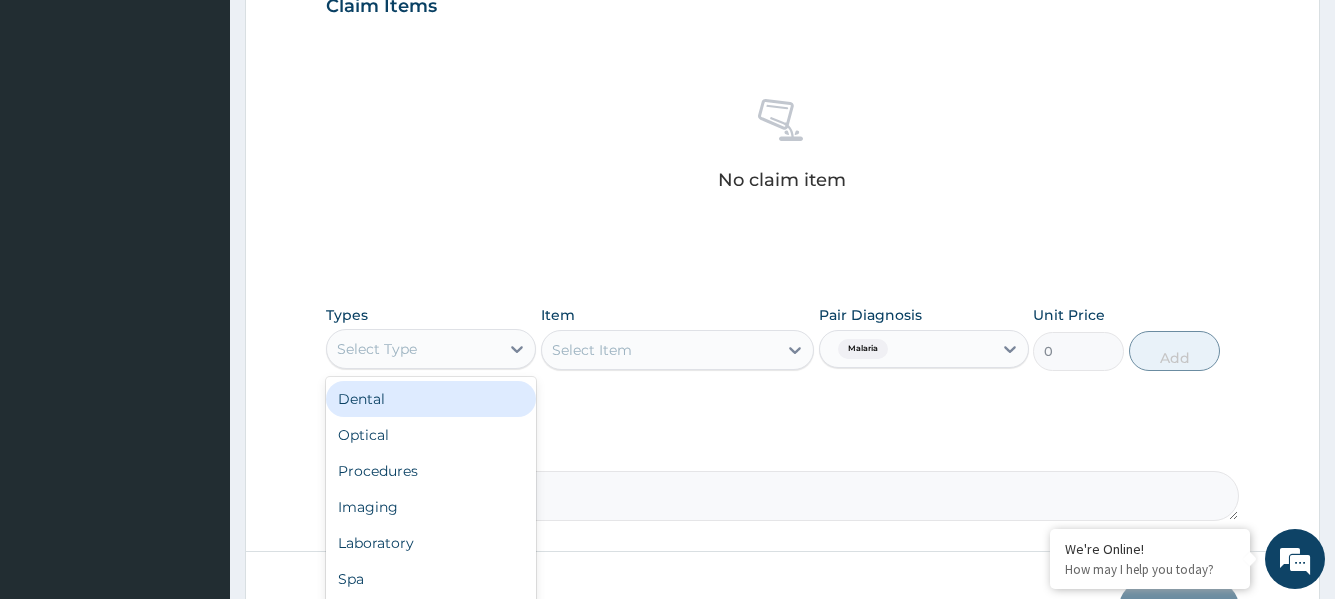 scroll, scrollTop: 843, scrollLeft: 0, axis: vertical 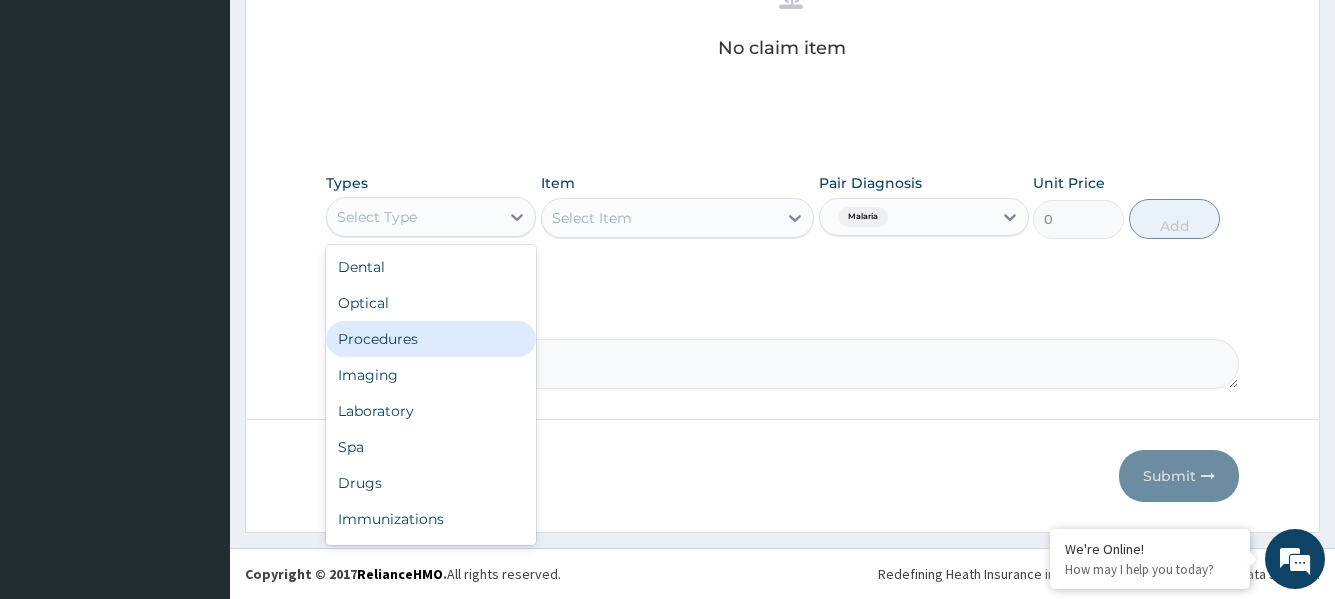 click on "Procedures" at bounding box center [431, 339] 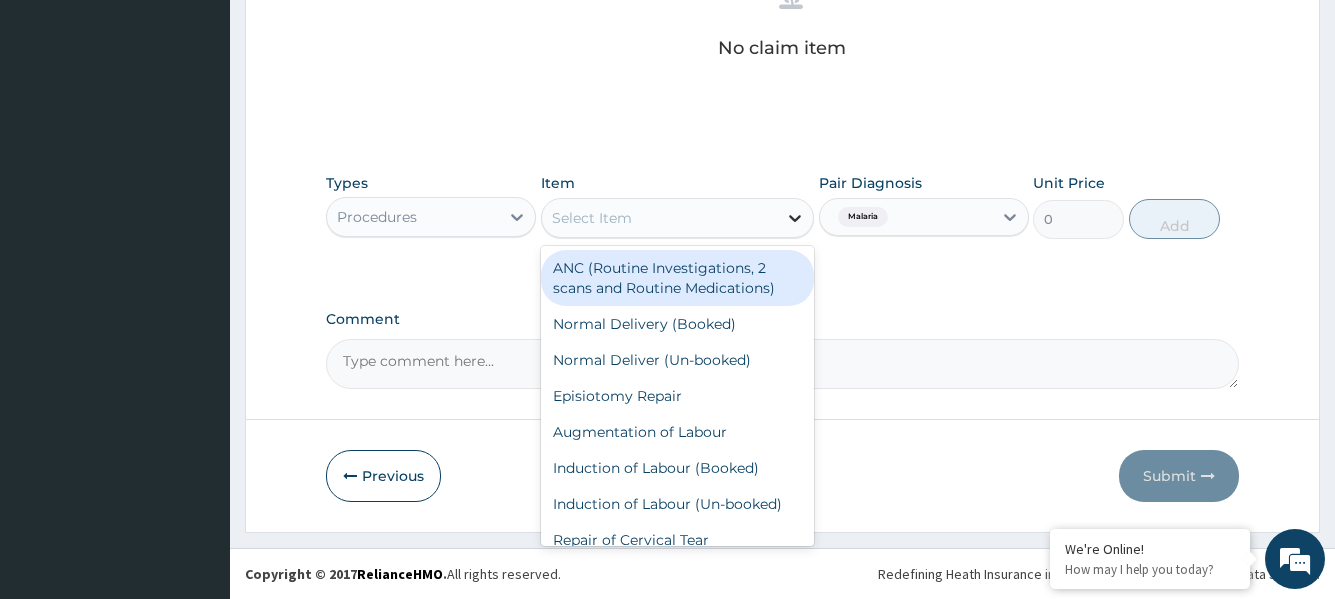 click 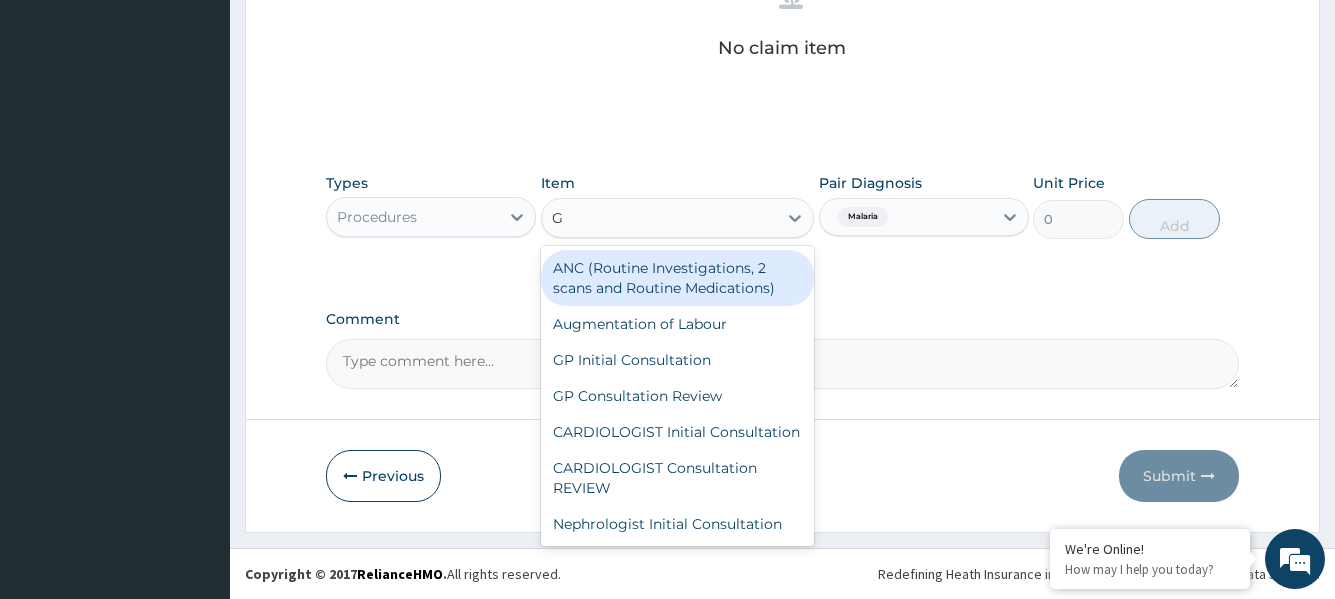 type on "GP" 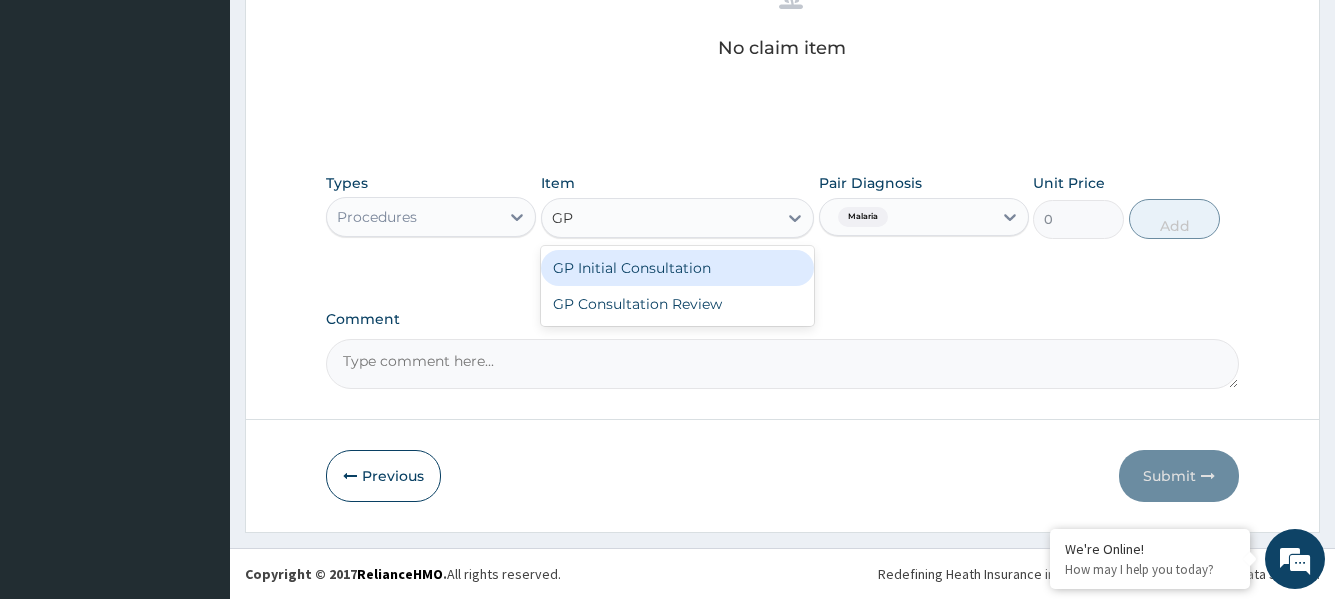 click on "GP Initial Consultation" at bounding box center [678, 268] 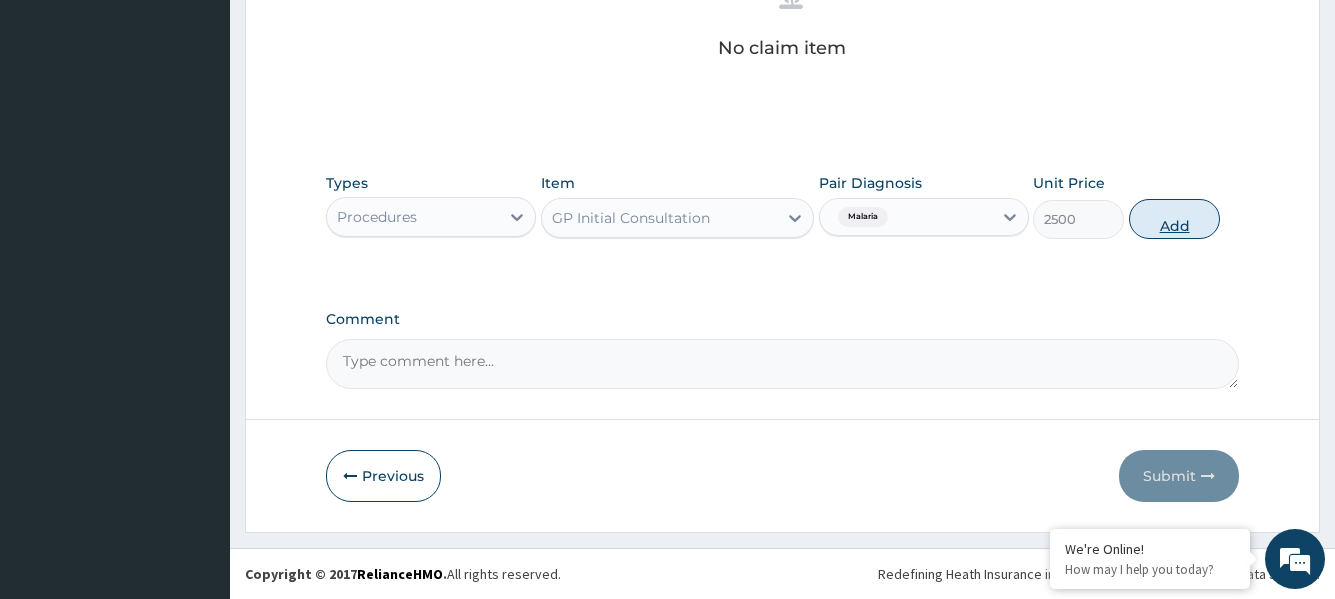 click on "Add" at bounding box center [1174, 219] 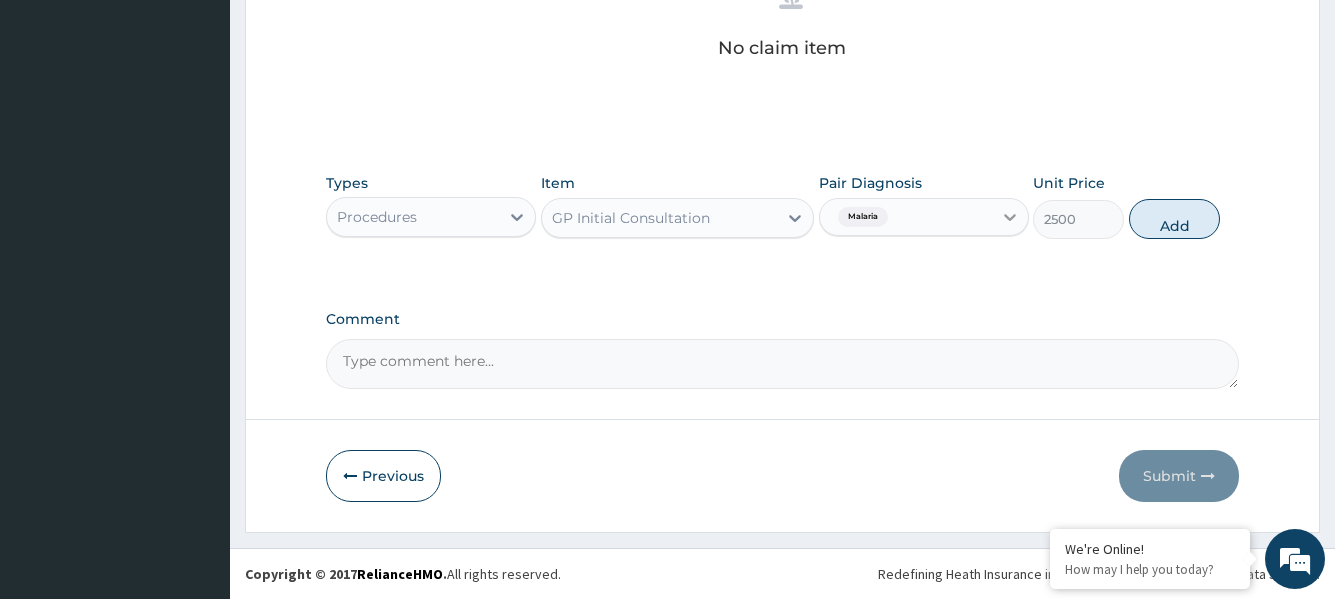 type on "0" 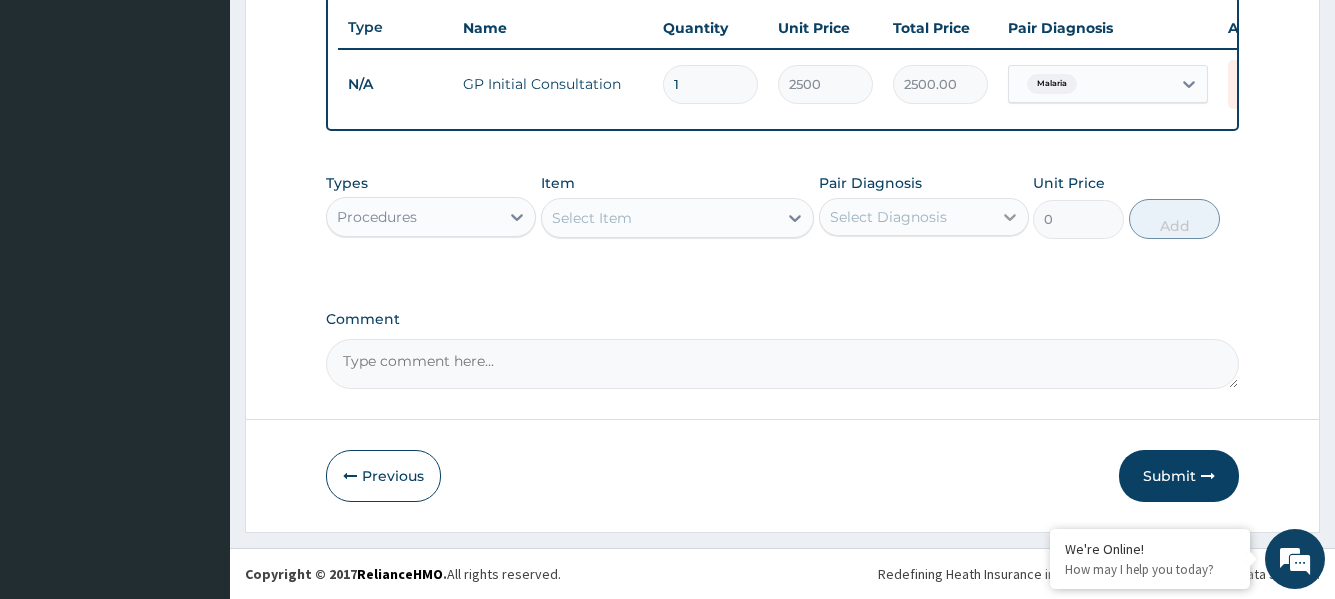 scroll, scrollTop: 763, scrollLeft: 0, axis: vertical 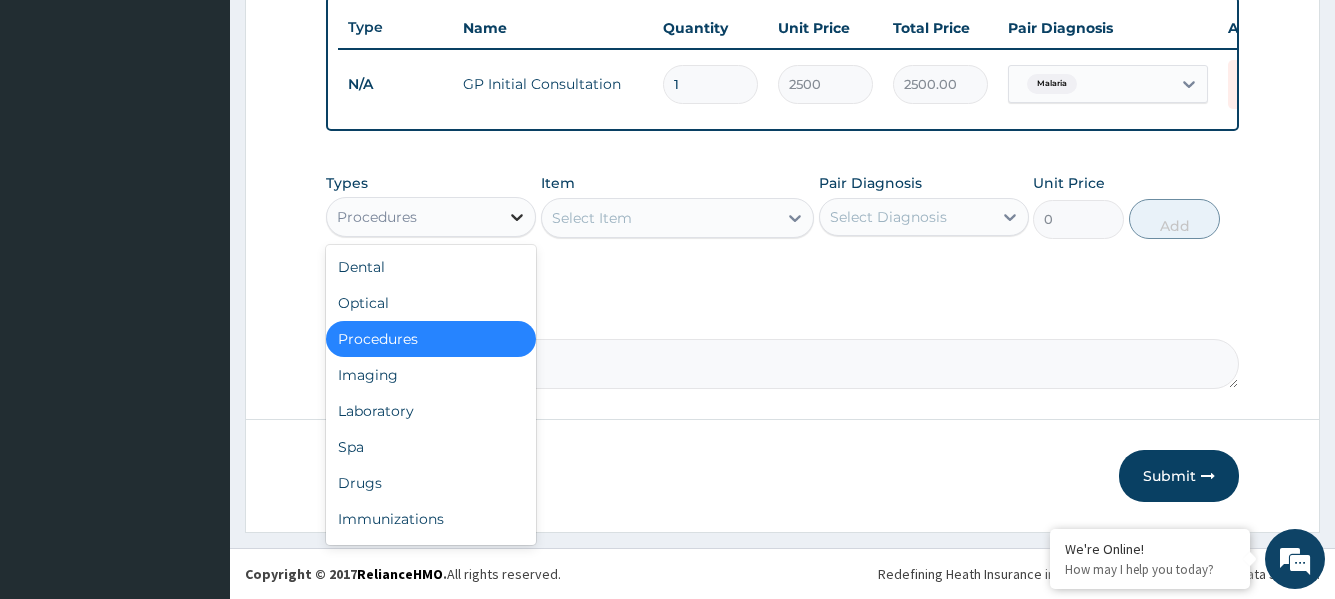 click 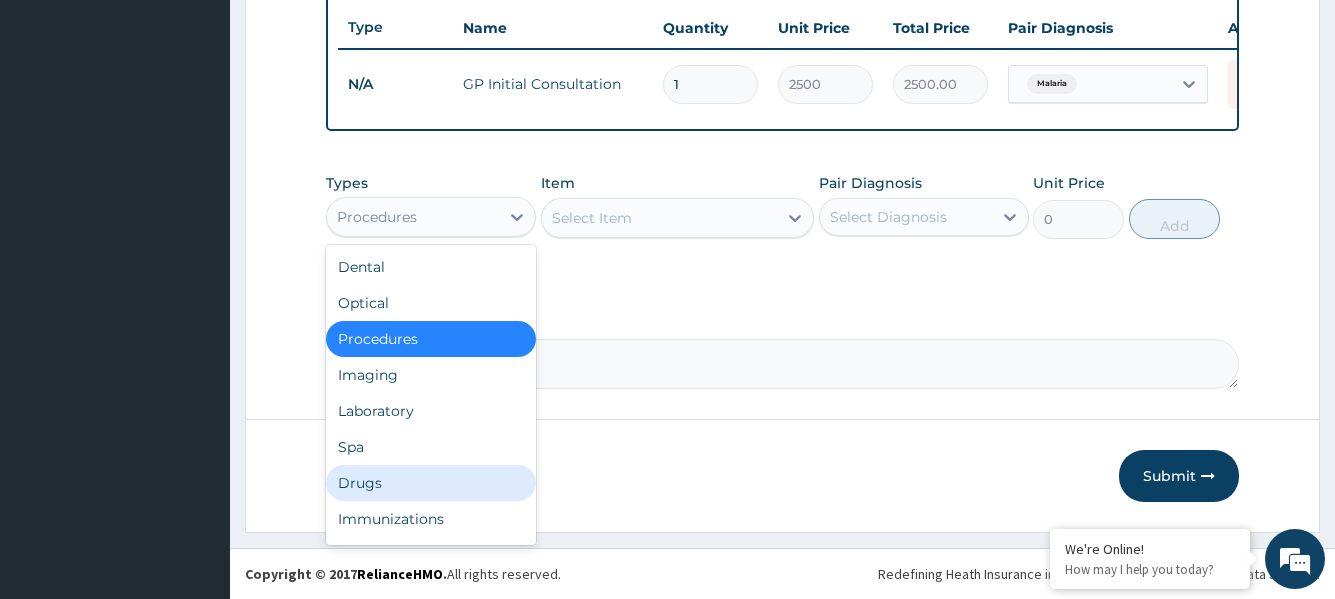 click on "Drugs" at bounding box center (431, 483) 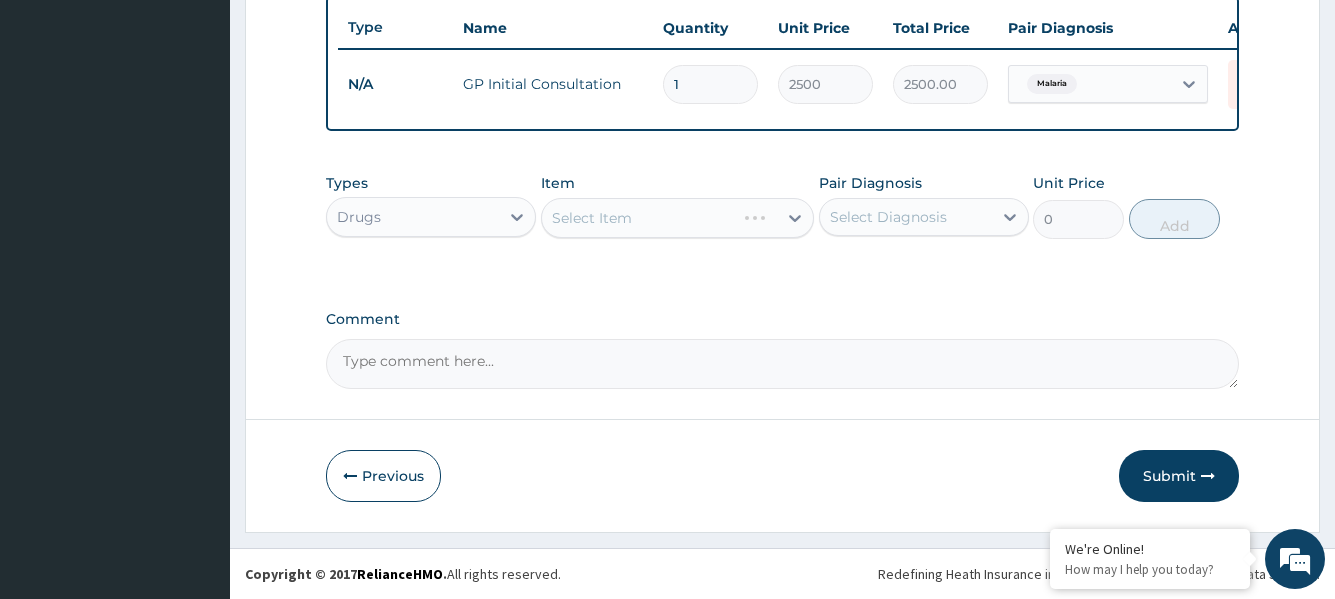 click on "Select Diagnosis" at bounding box center [906, 217] 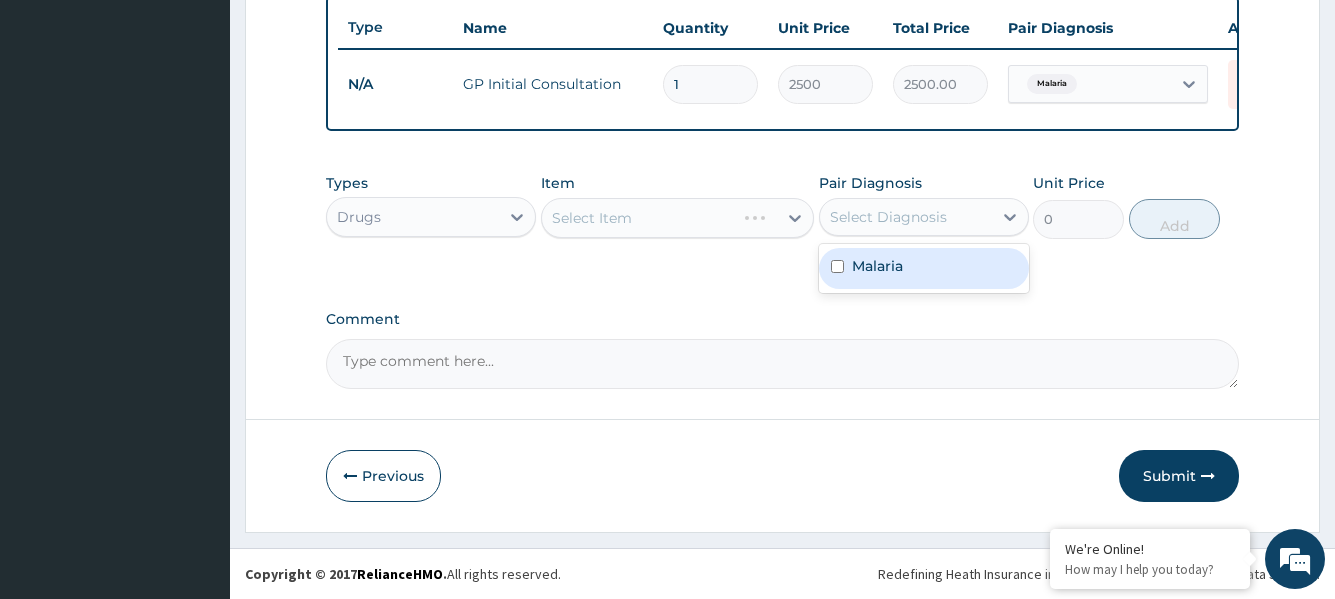 click on "Malaria" at bounding box center [924, 268] 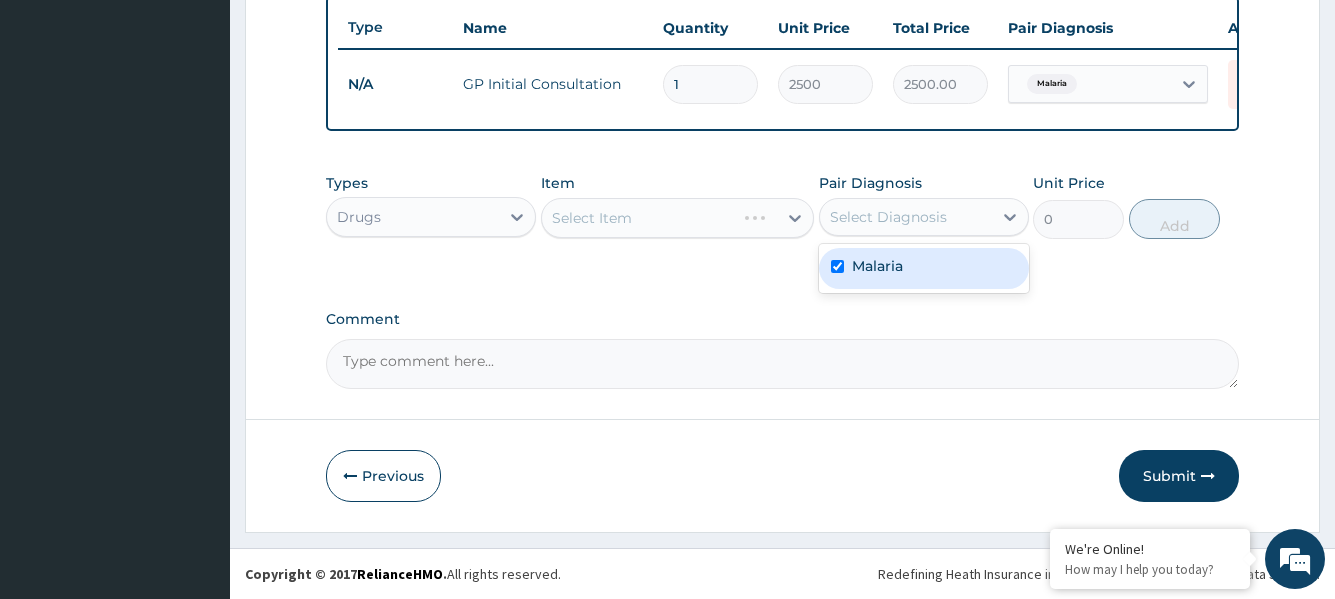 checkbox on "true" 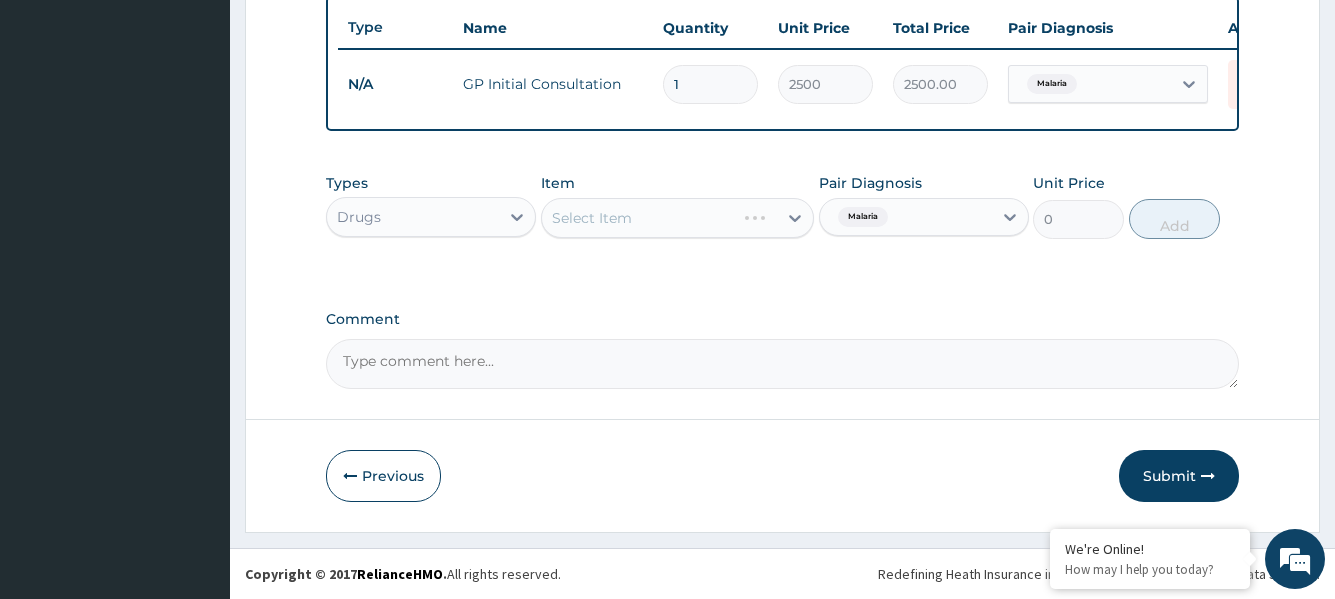 click on "Select Item" at bounding box center [678, 218] 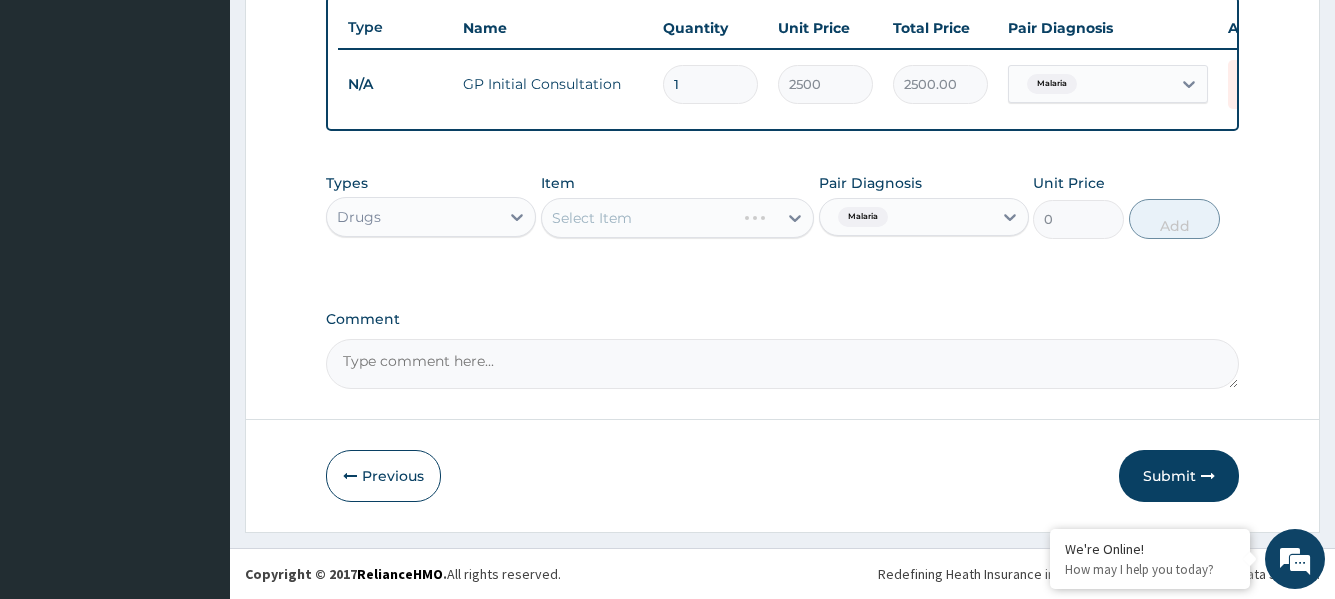 click on "Select Item" at bounding box center [678, 218] 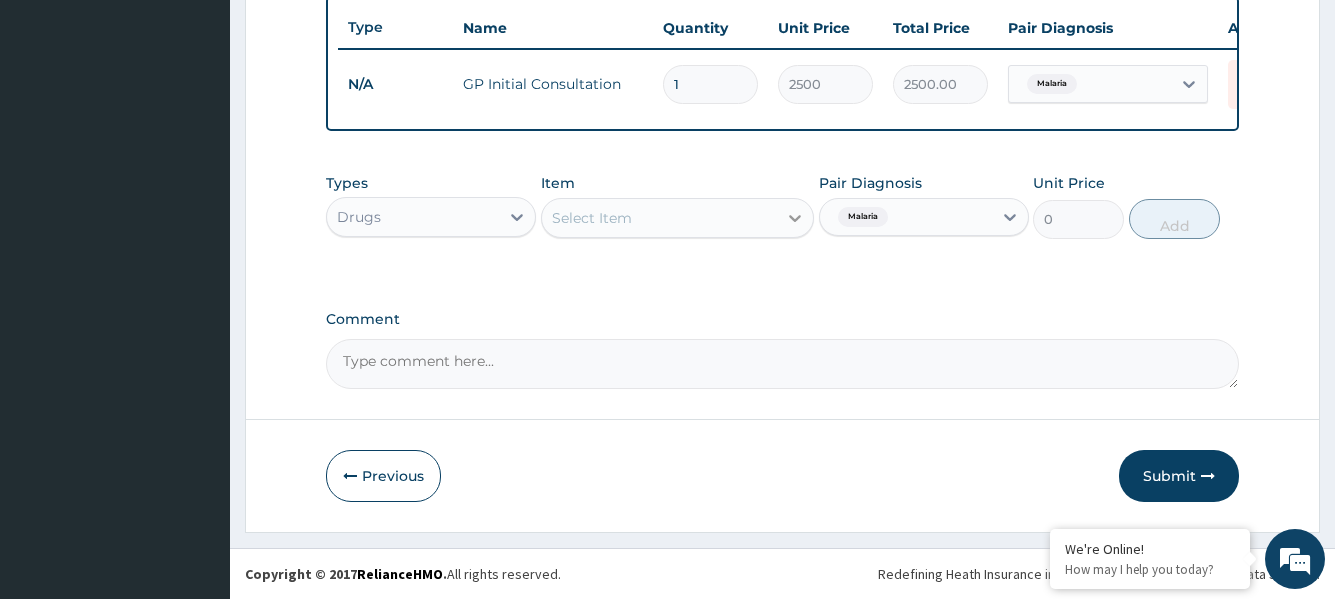 click 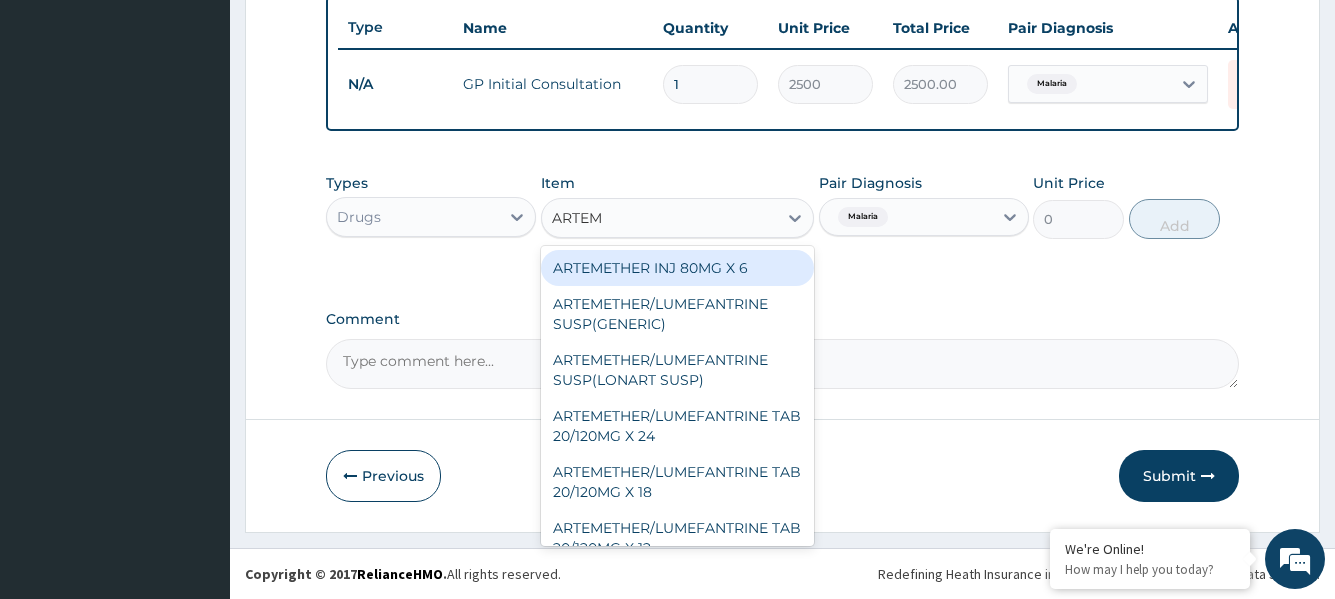 type on "ARTEM" 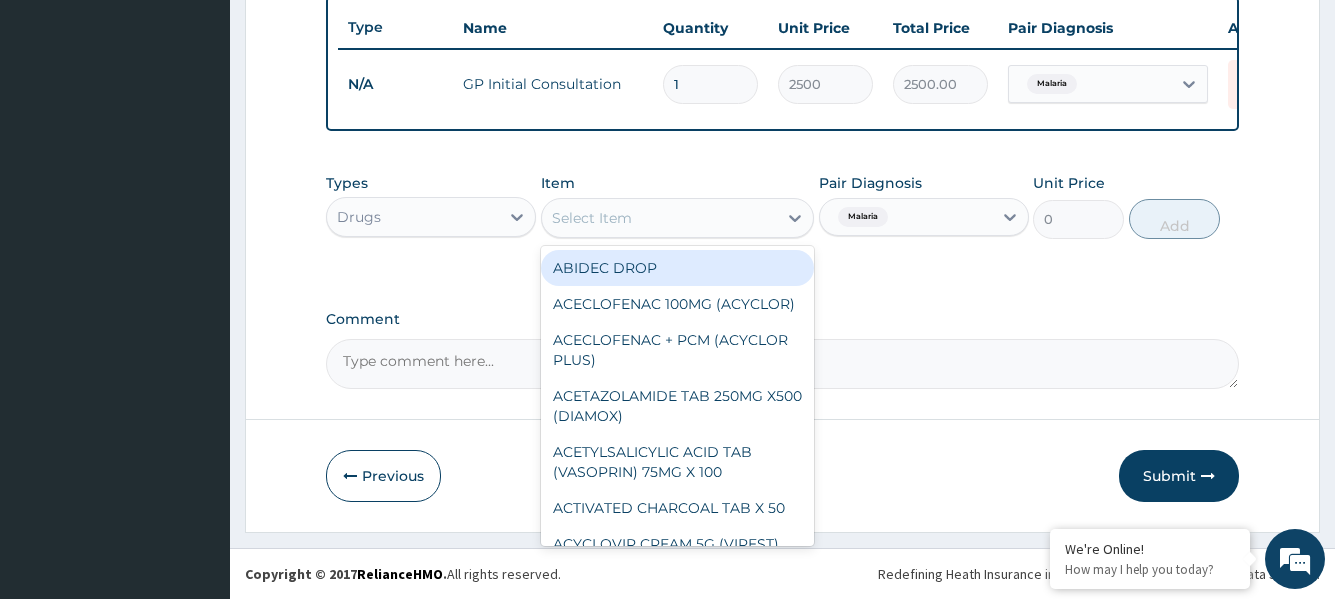 click on "Select Item" at bounding box center [660, 218] 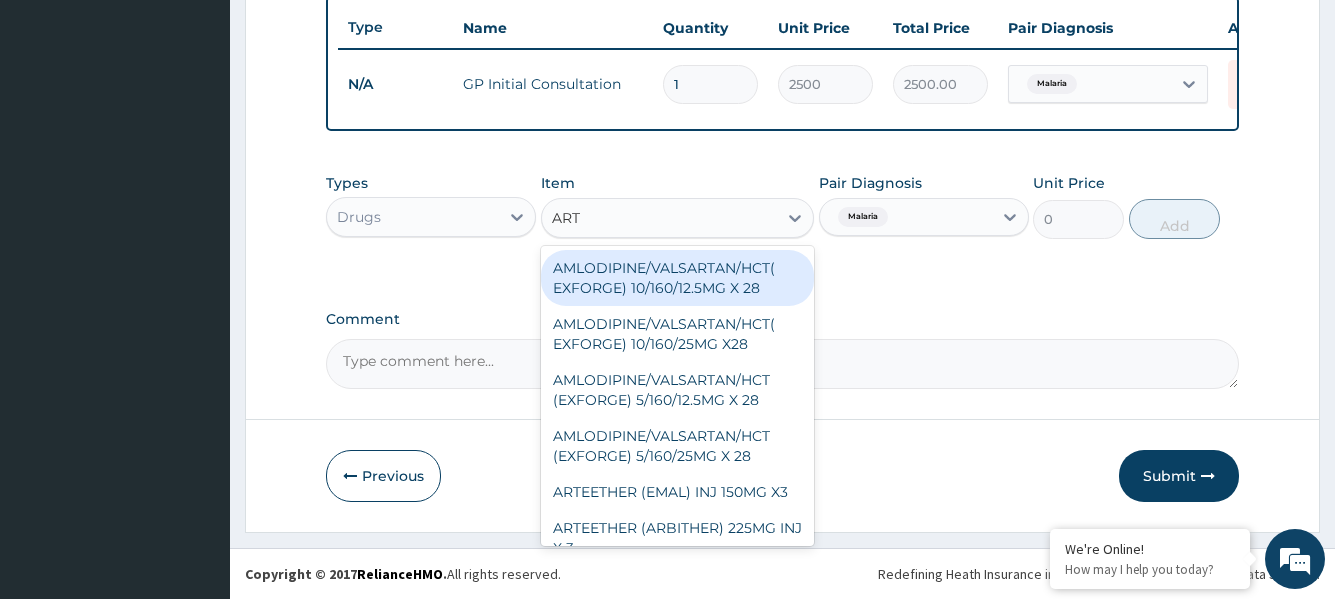 type on "ARTE" 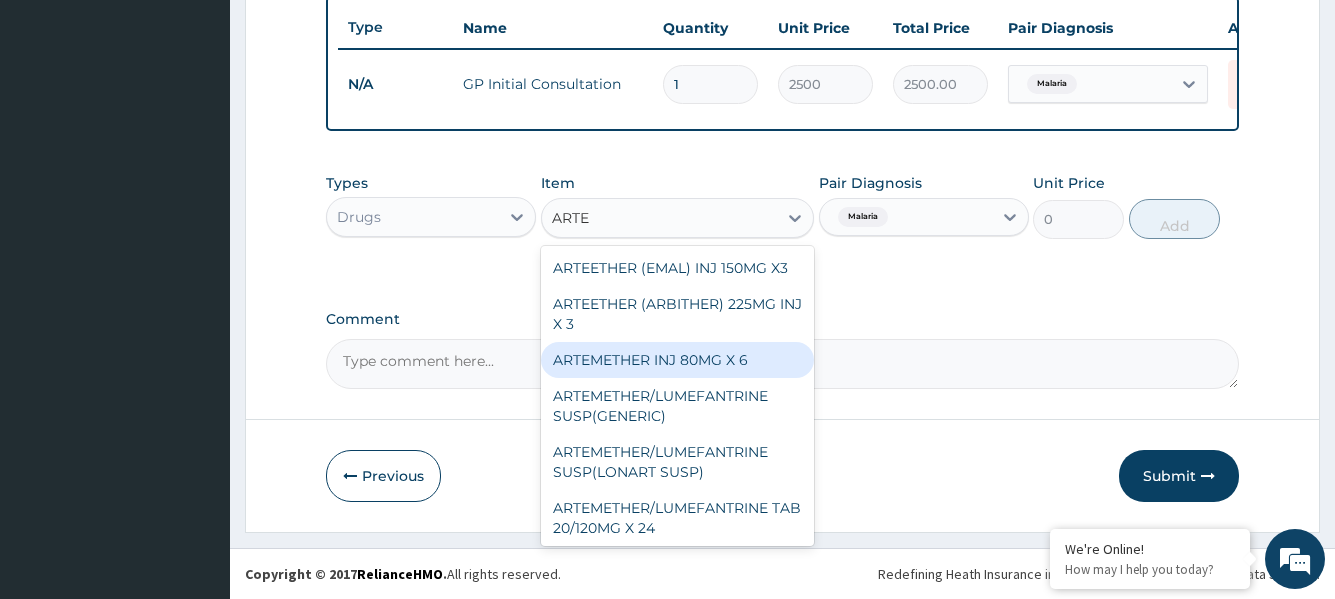 click on "ARTEMETHER INJ 80MG X 6" at bounding box center [678, 360] 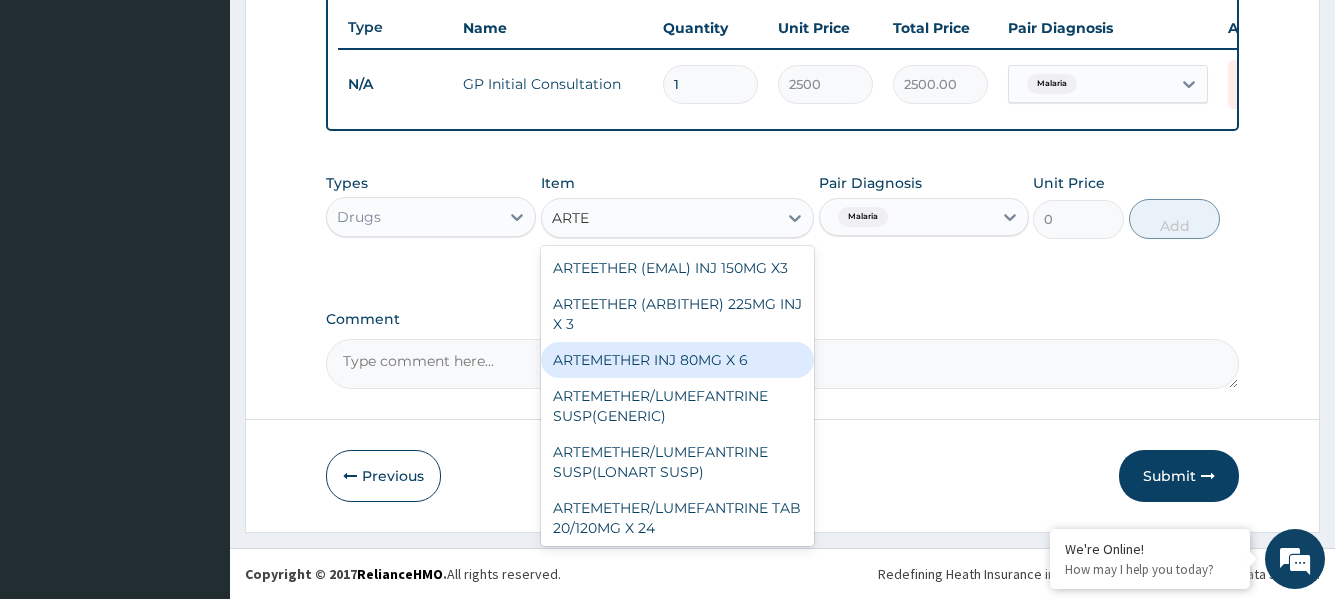 type 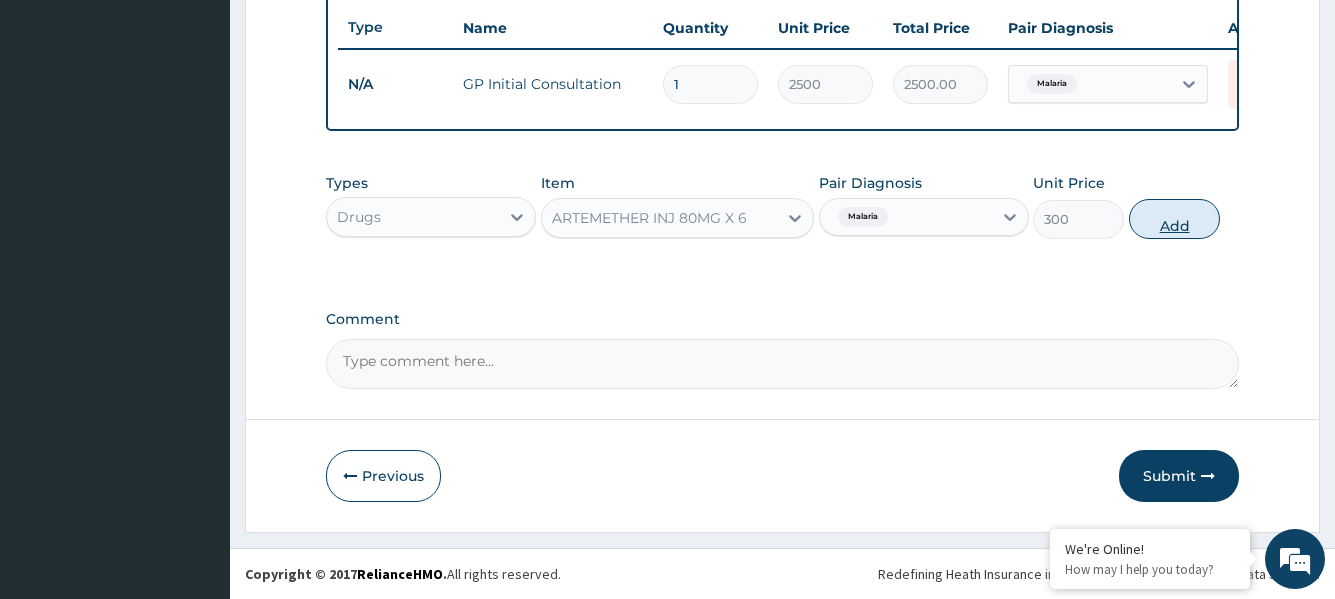 click on "Add" at bounding box center (1174, 219) 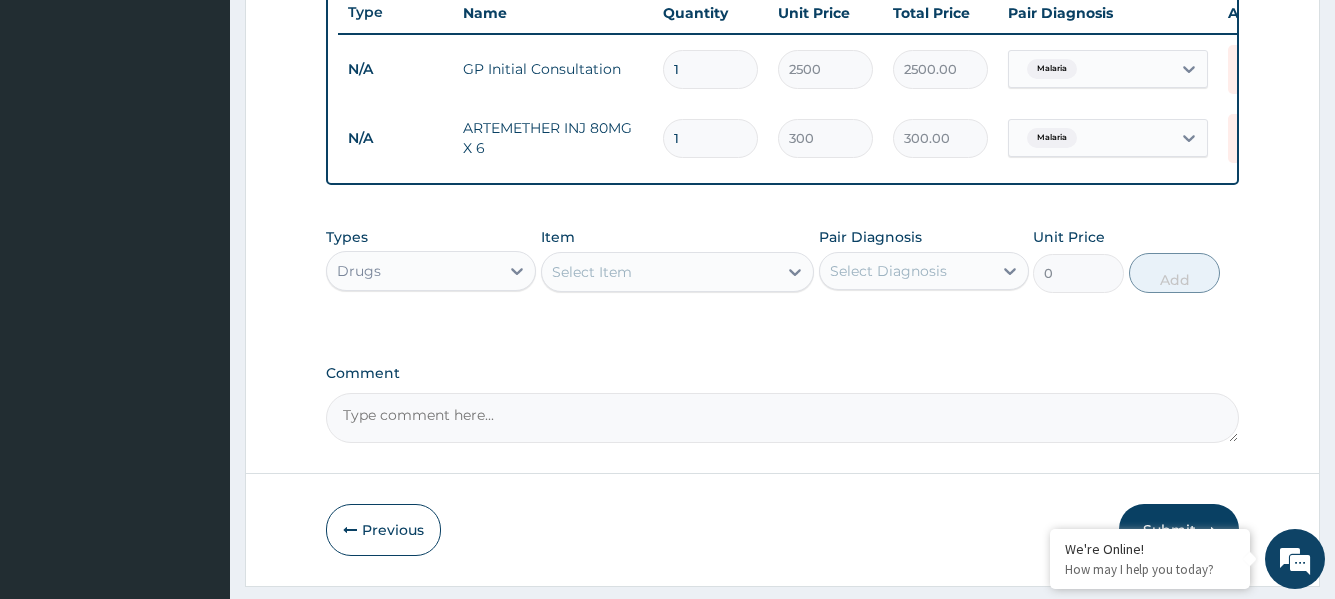 type 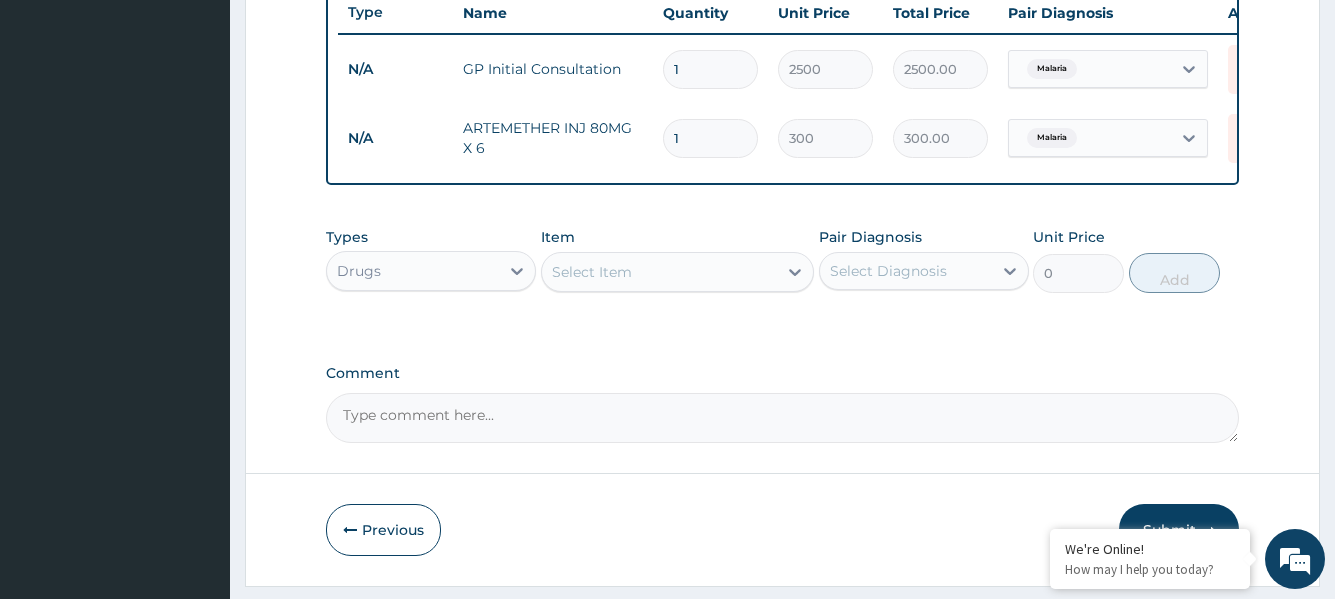 type on "0.00" 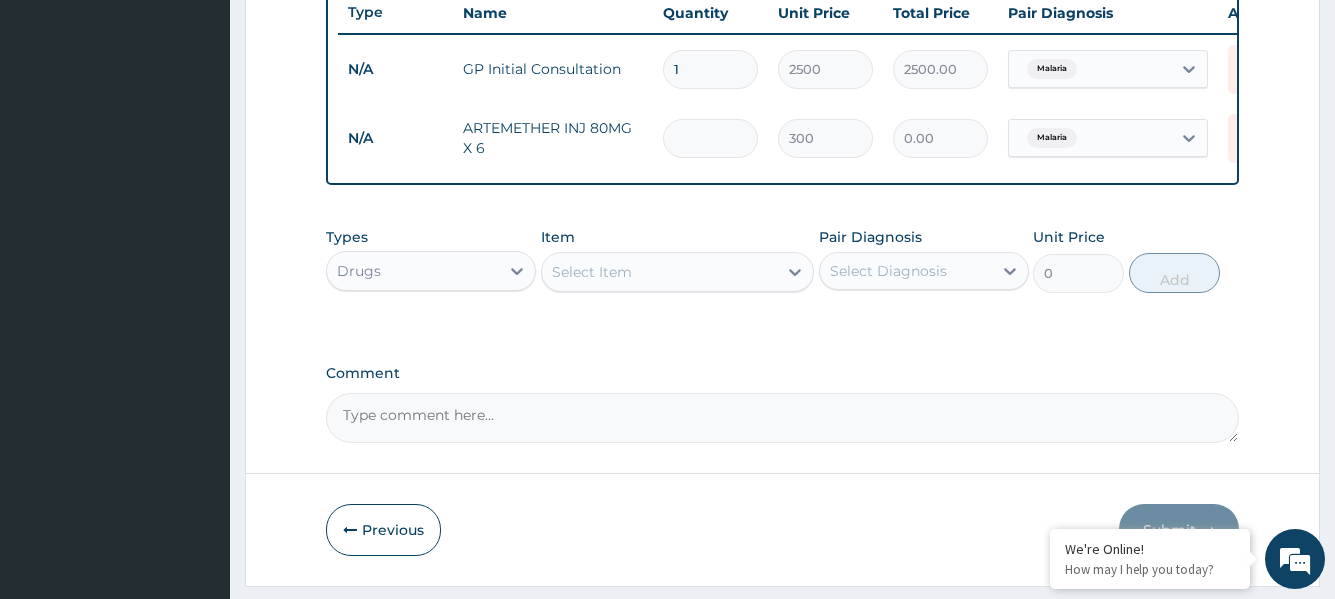 type on "6" 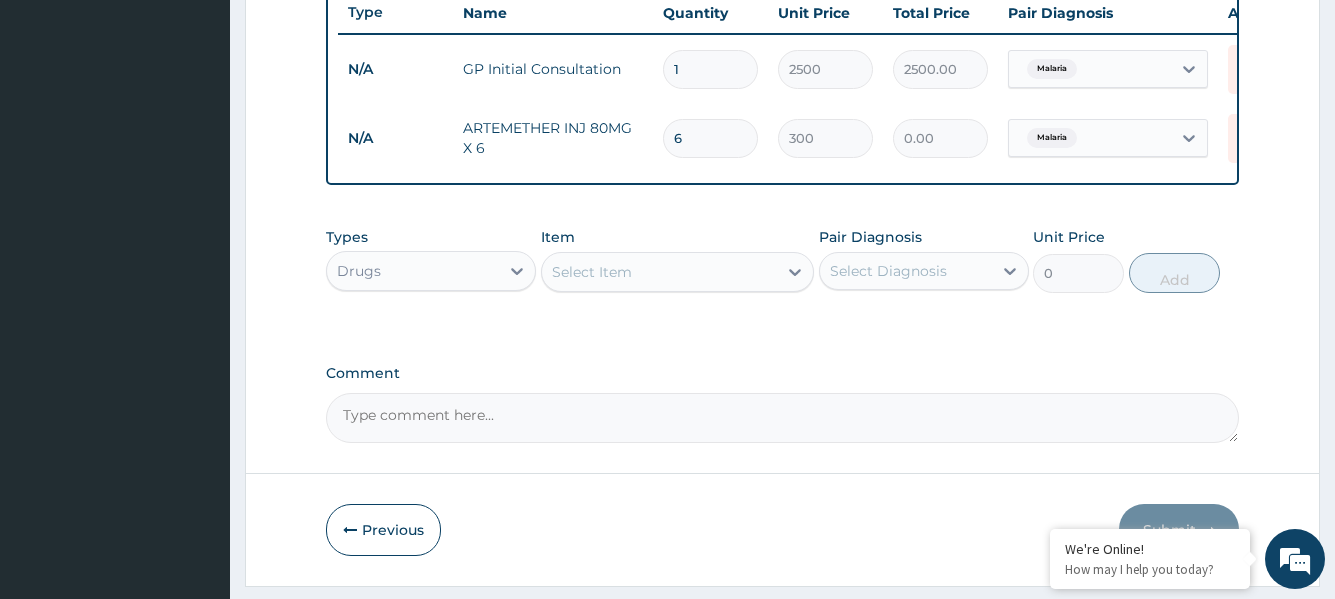 type on "1800.00" 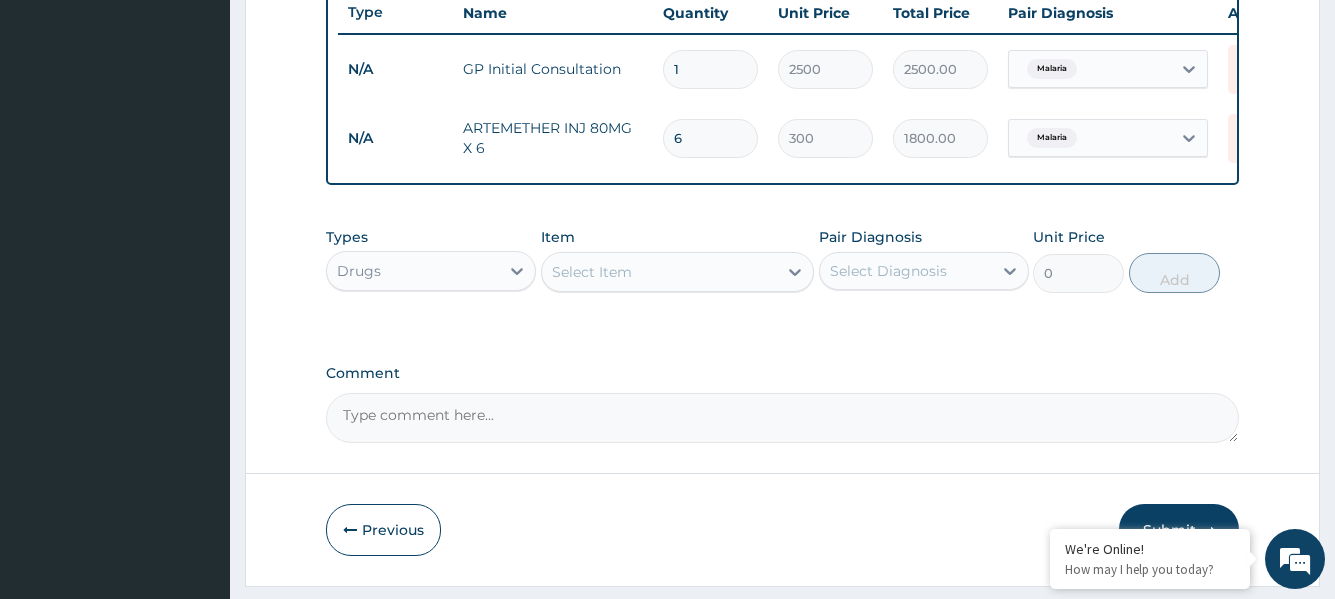 type on "6" 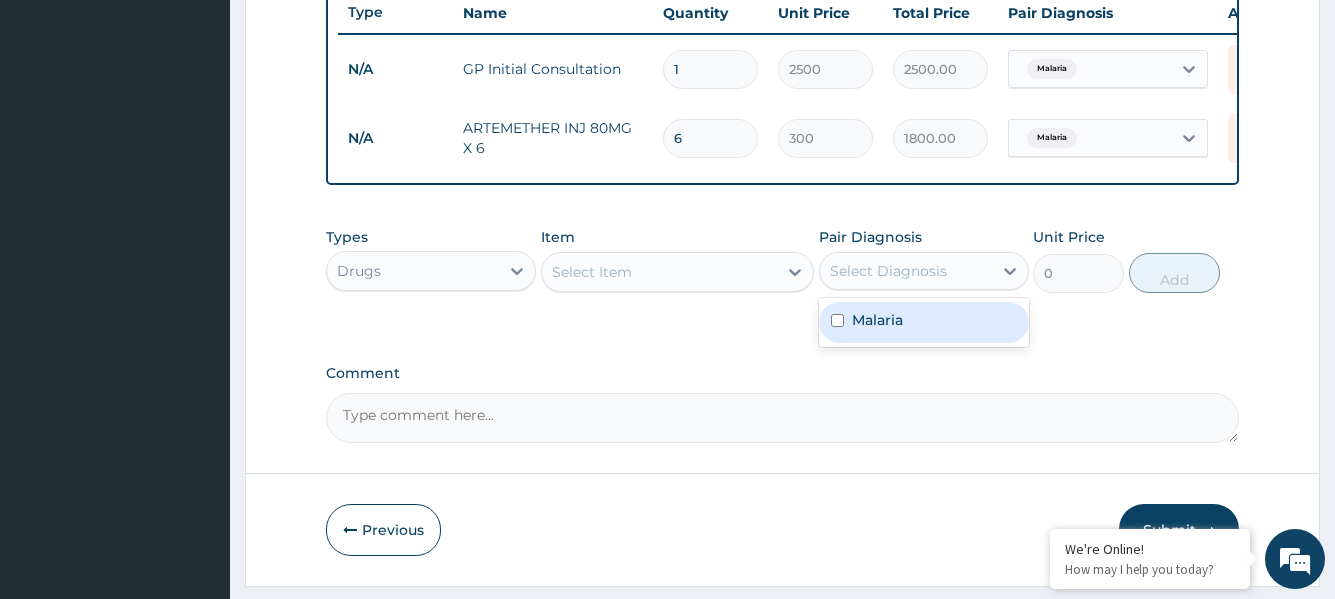 click on "Select Diagnosis" at bounding box center (888, 271) 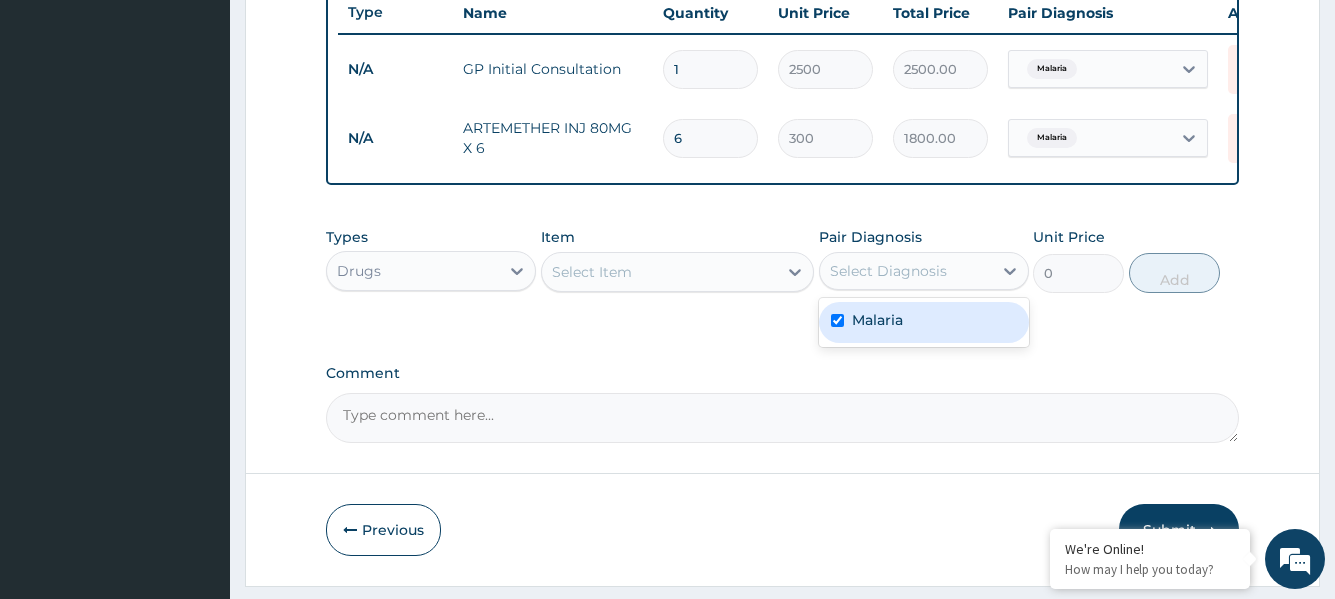 checkbox on "true" 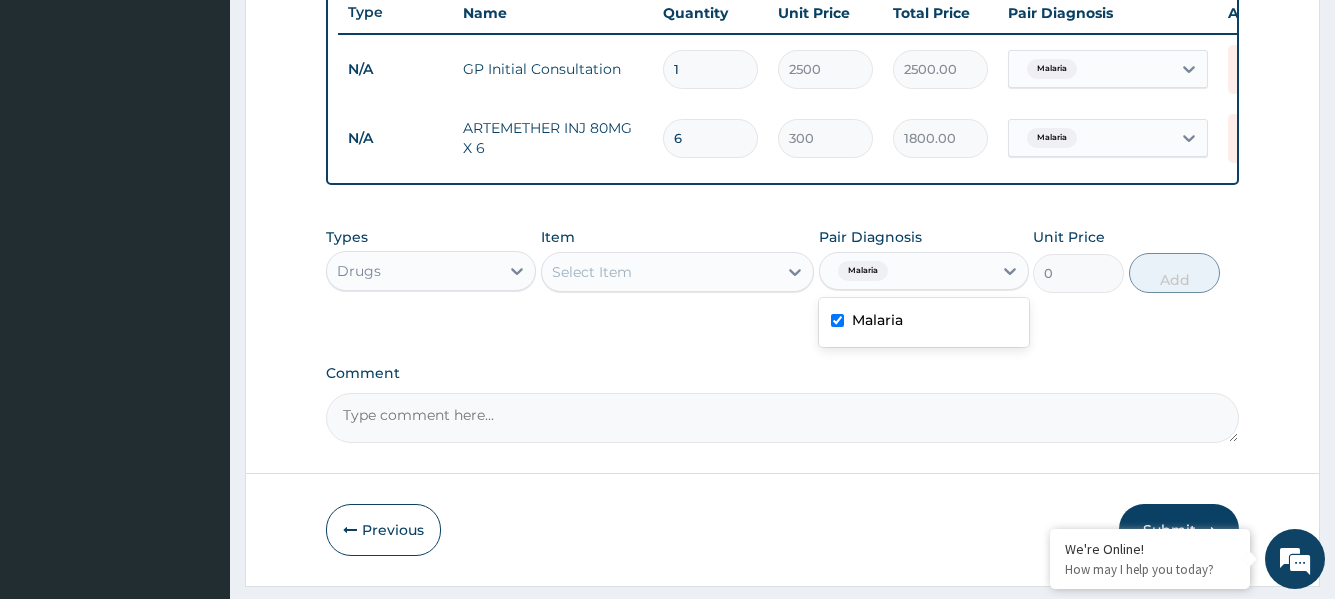 click at bounding box center [795, 272] 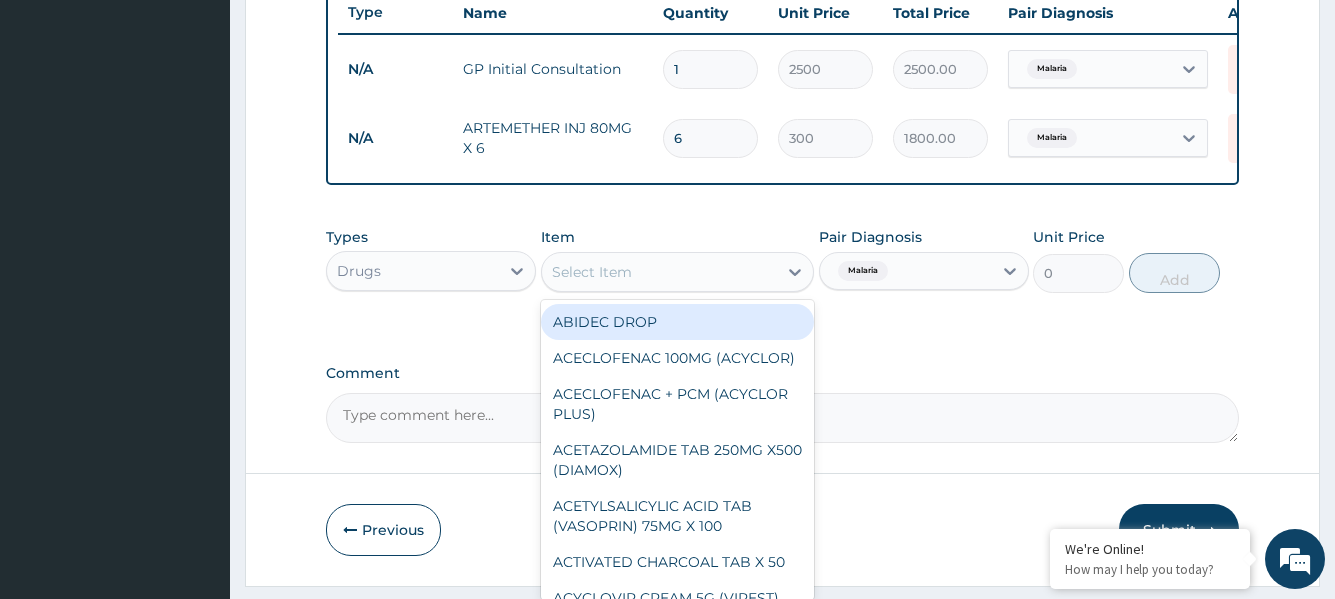 click on "Select Item" at bounding box center [660, 272] 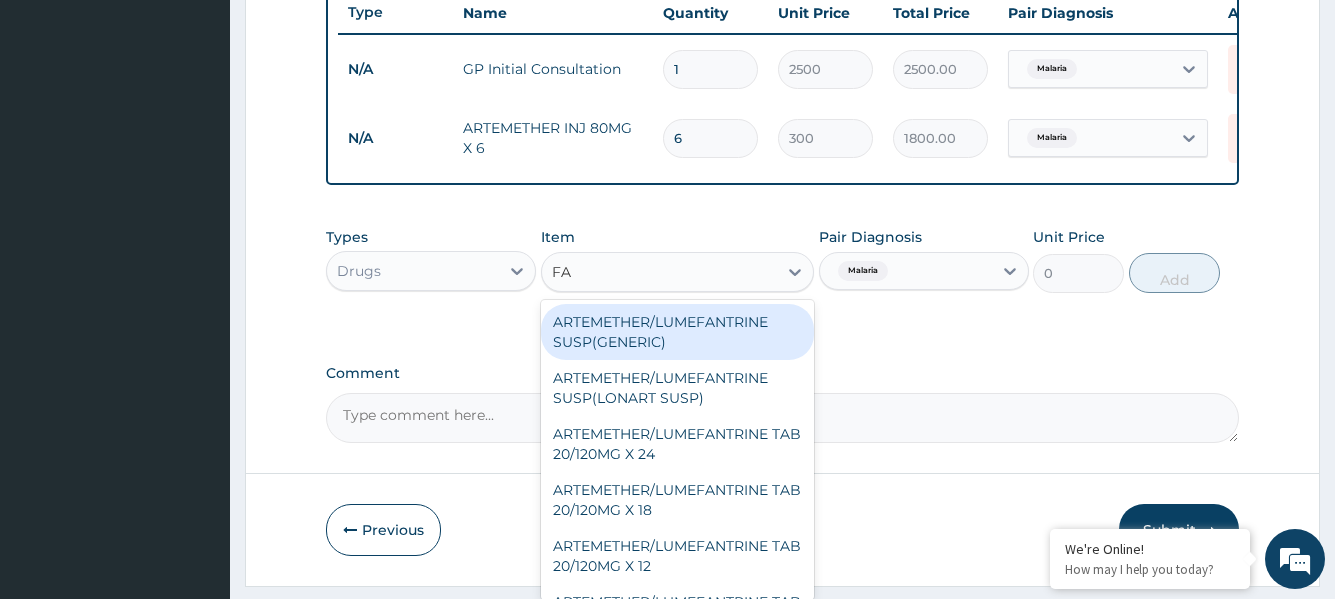 type on "F" 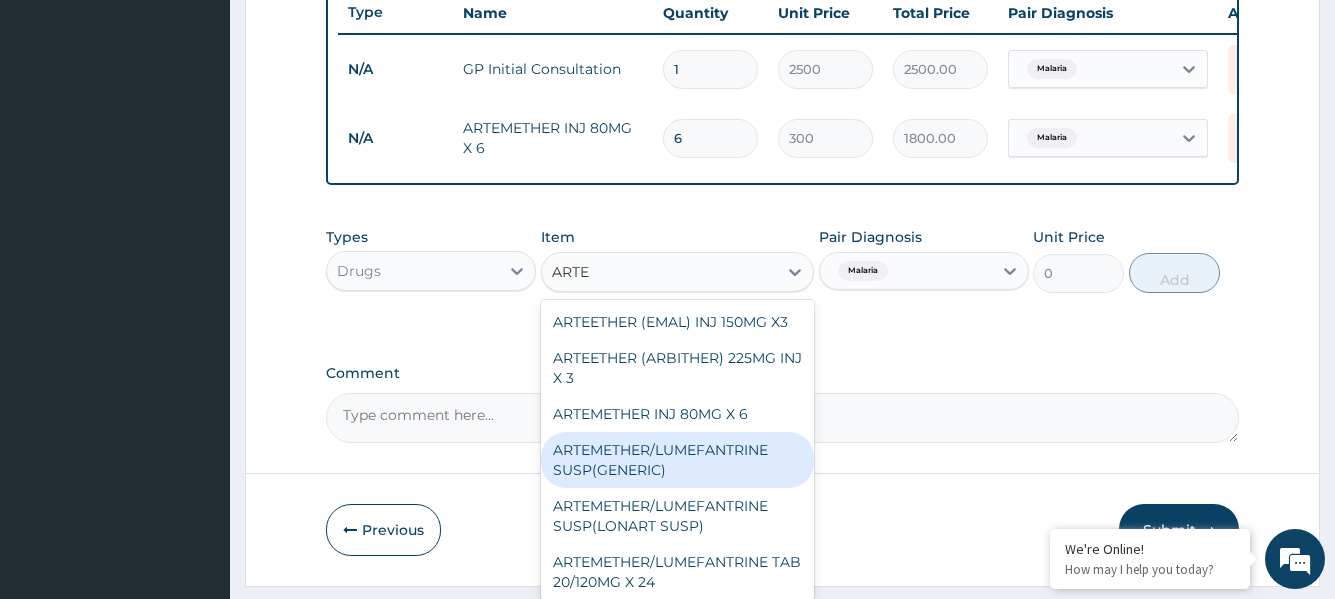type on "ARTEM" 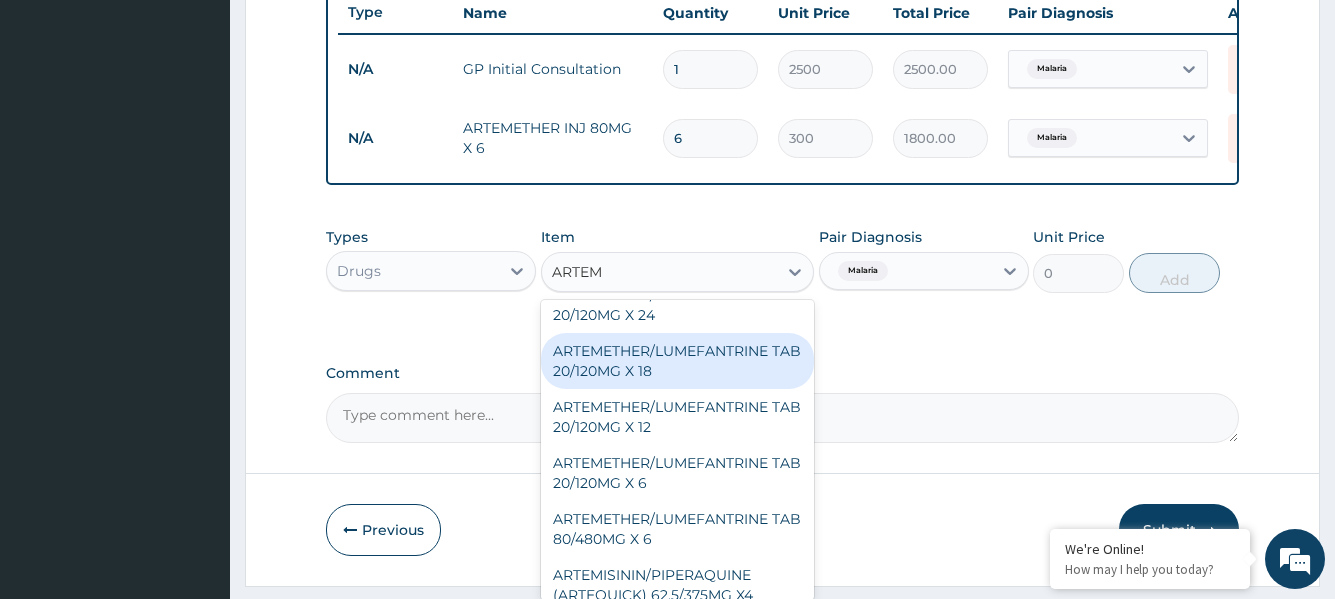 scroll, scrollTop: 200, scrollLeft: 0, axis: vertical 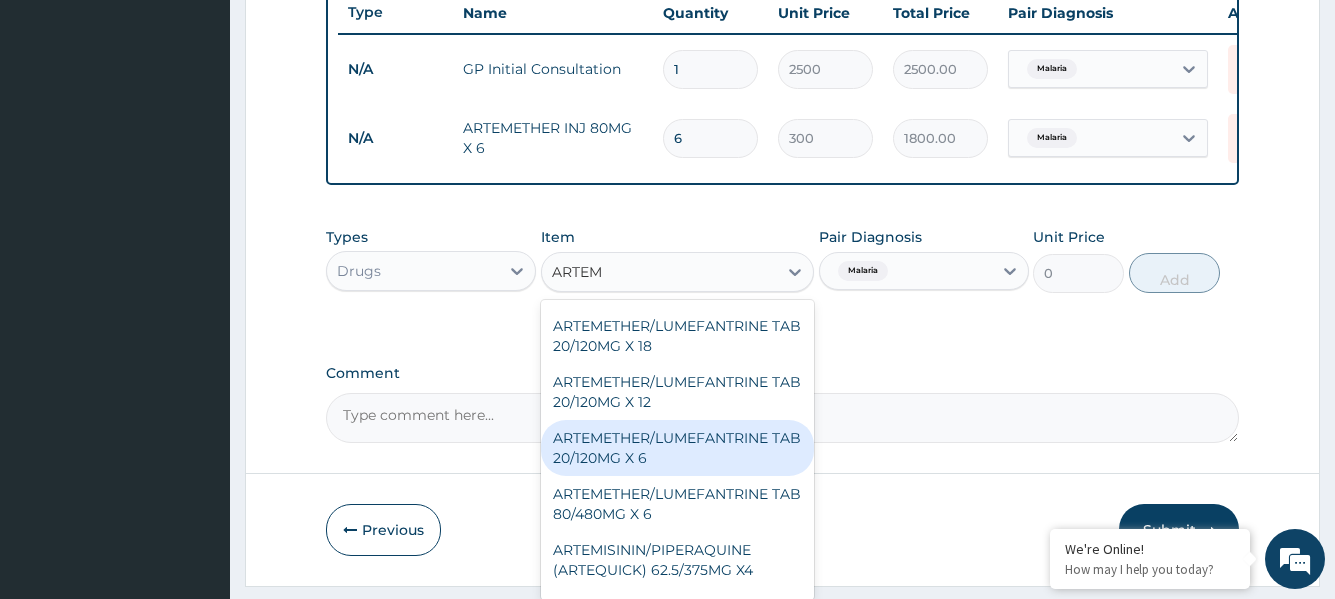 click on "ARTEMETHER/LUMEFANTRINE TAB 20/120MG X 6" at bounding box center (678, 448) 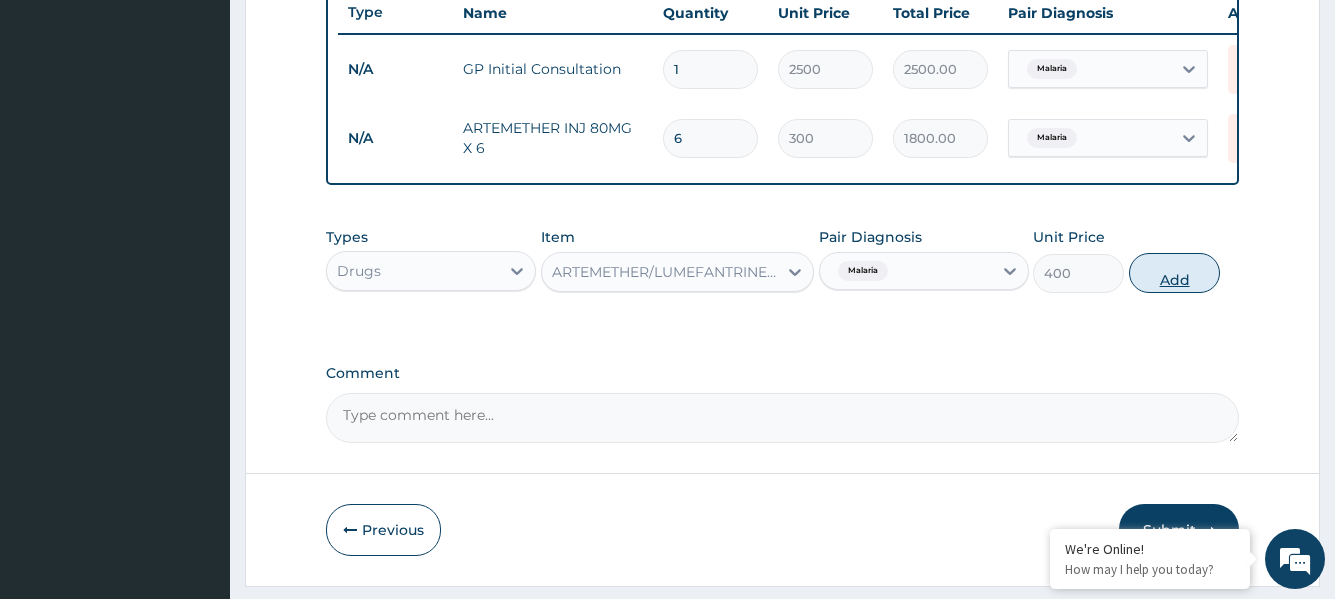 click on "Add" at bounding box center (1174, 273) 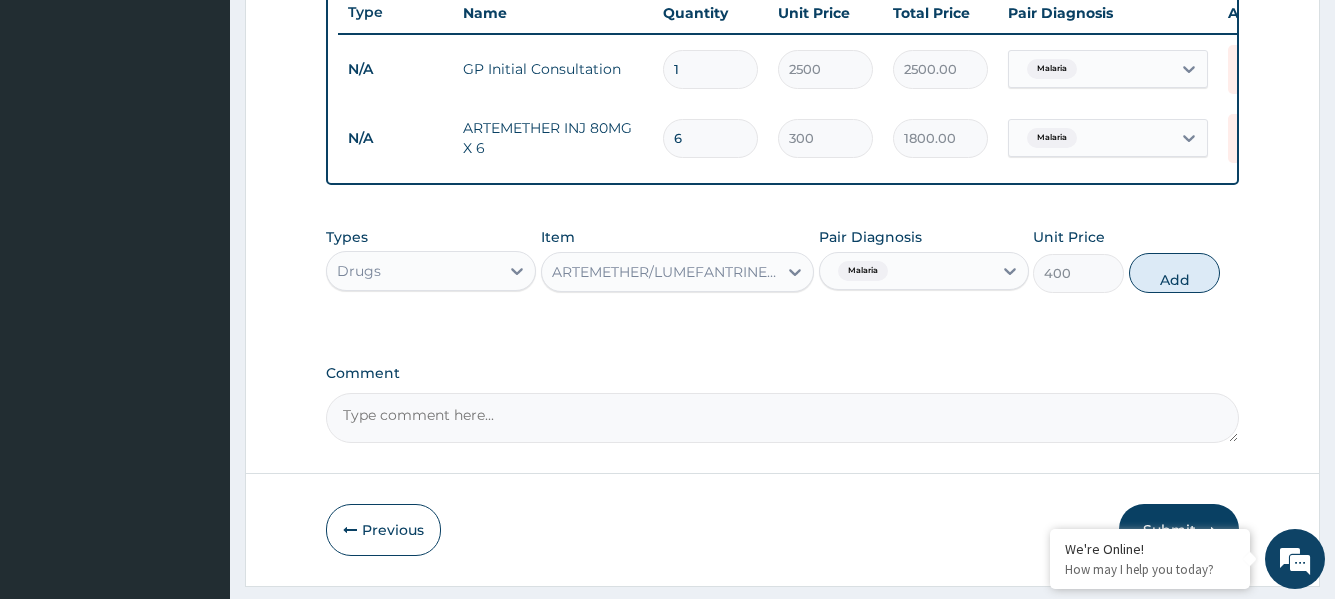 type on "0" 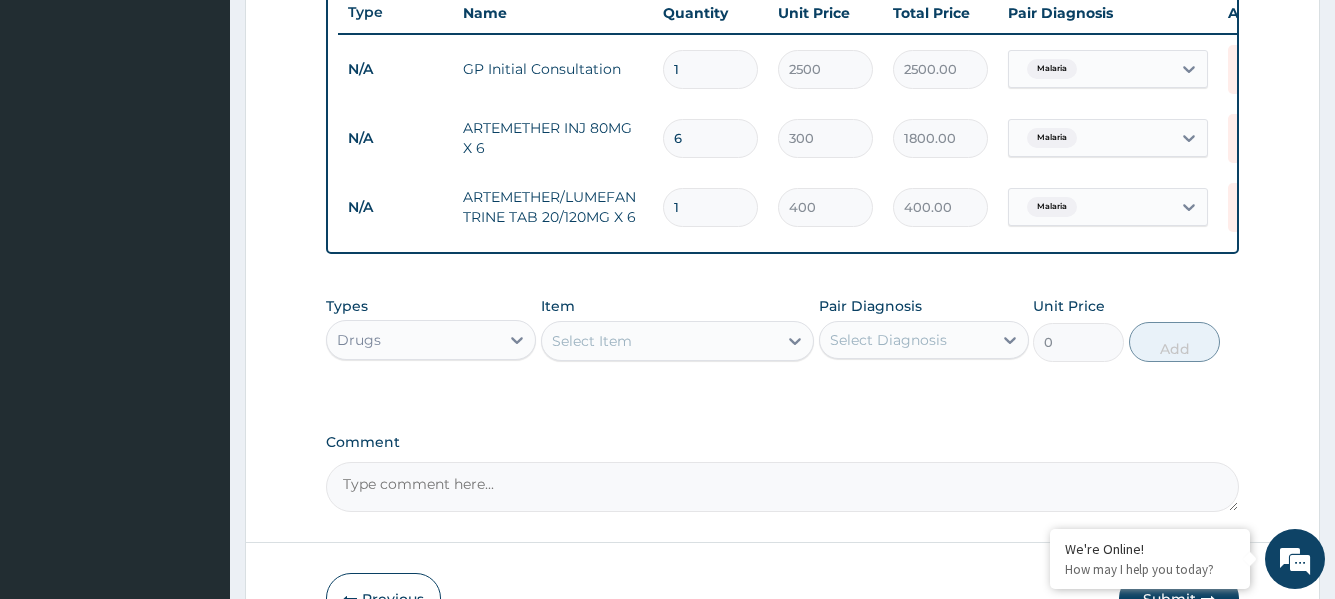 type 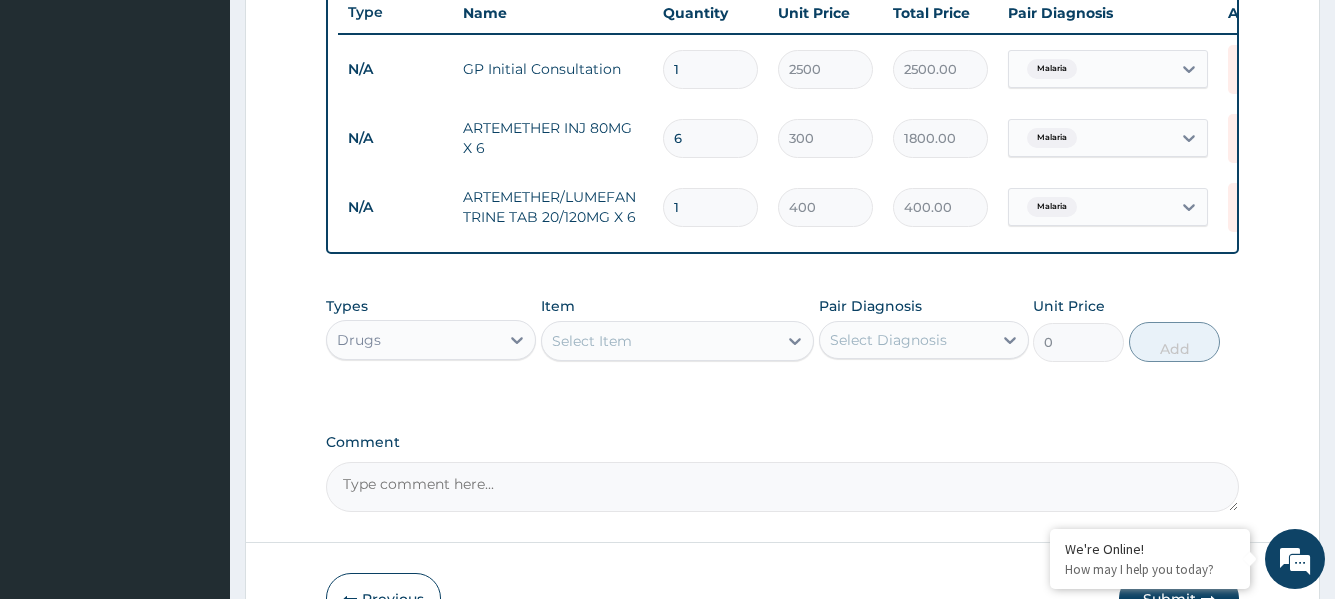 type on "0.00" 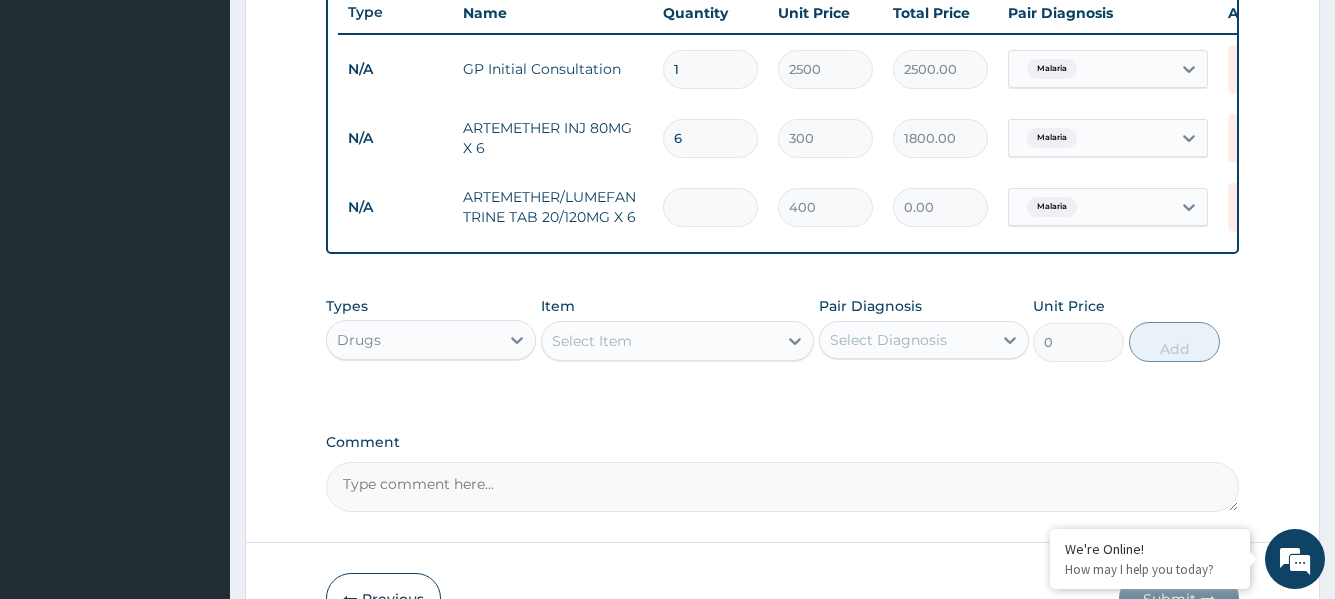type on "6" 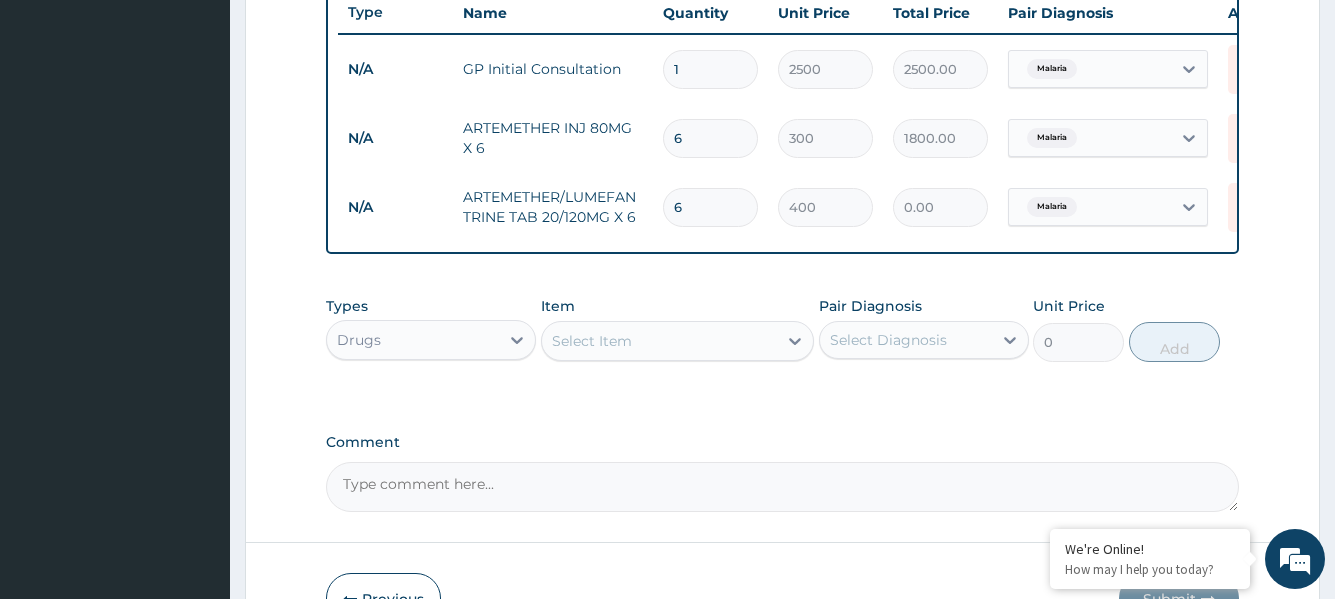 type on "2400.00" 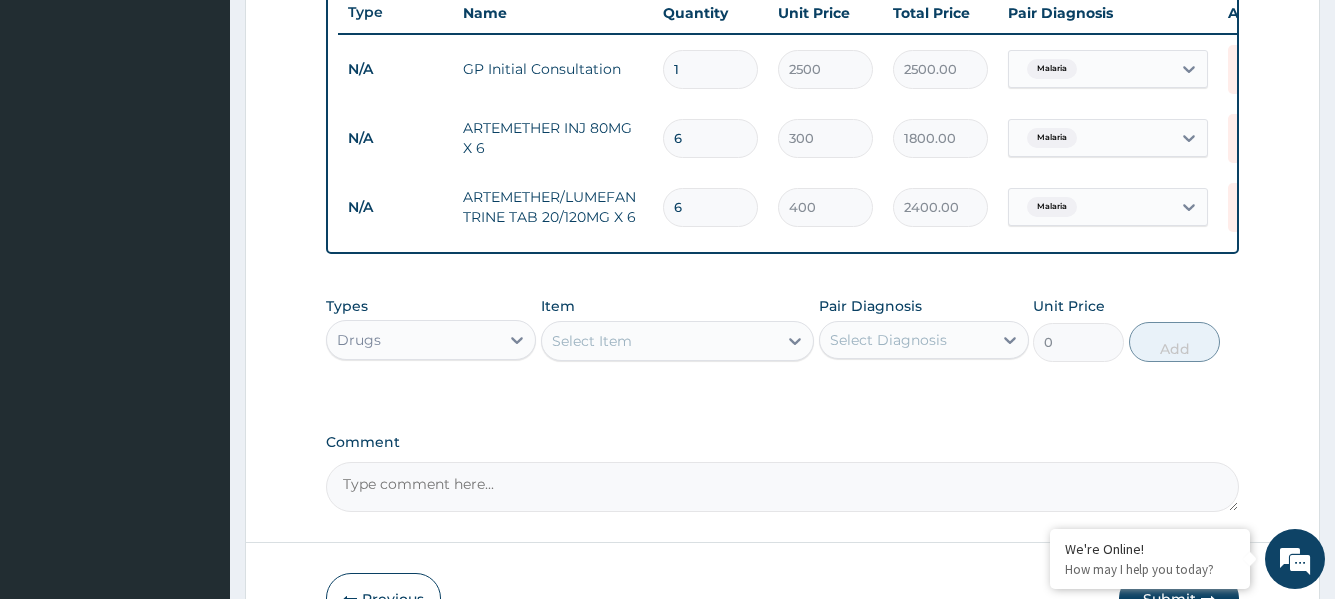 type on "6" 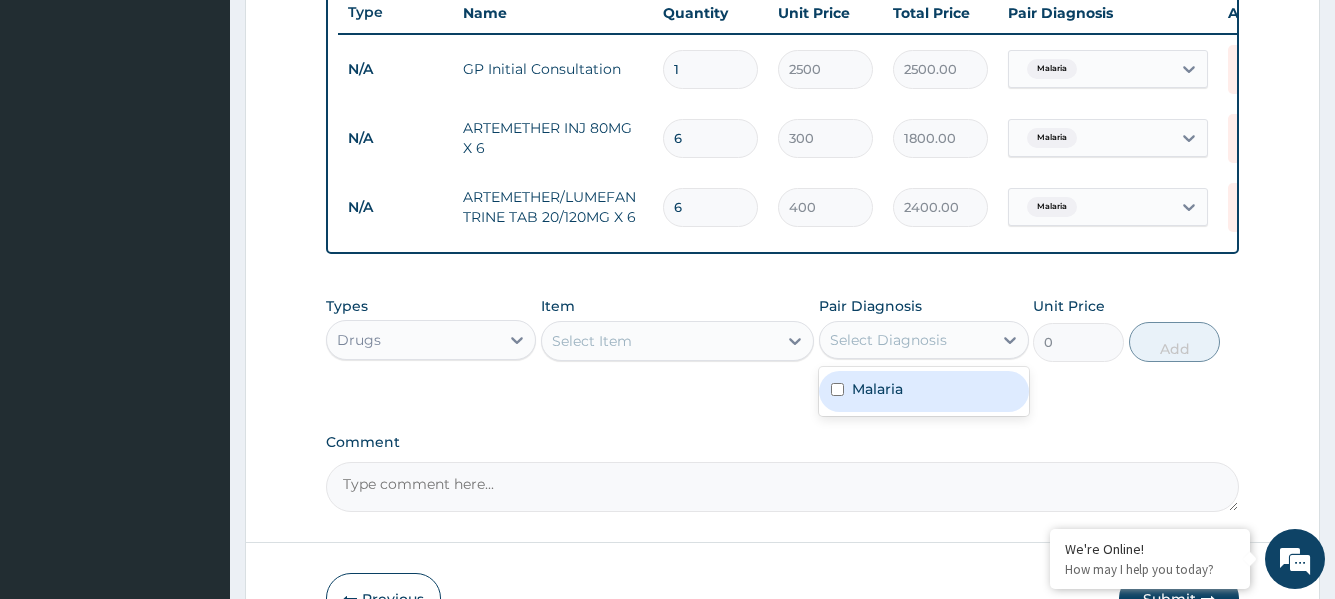 drag, startPoint x: 857, startPoint y: 353, endPoint x: 875, endPoint y: 378, distance: 30.805843 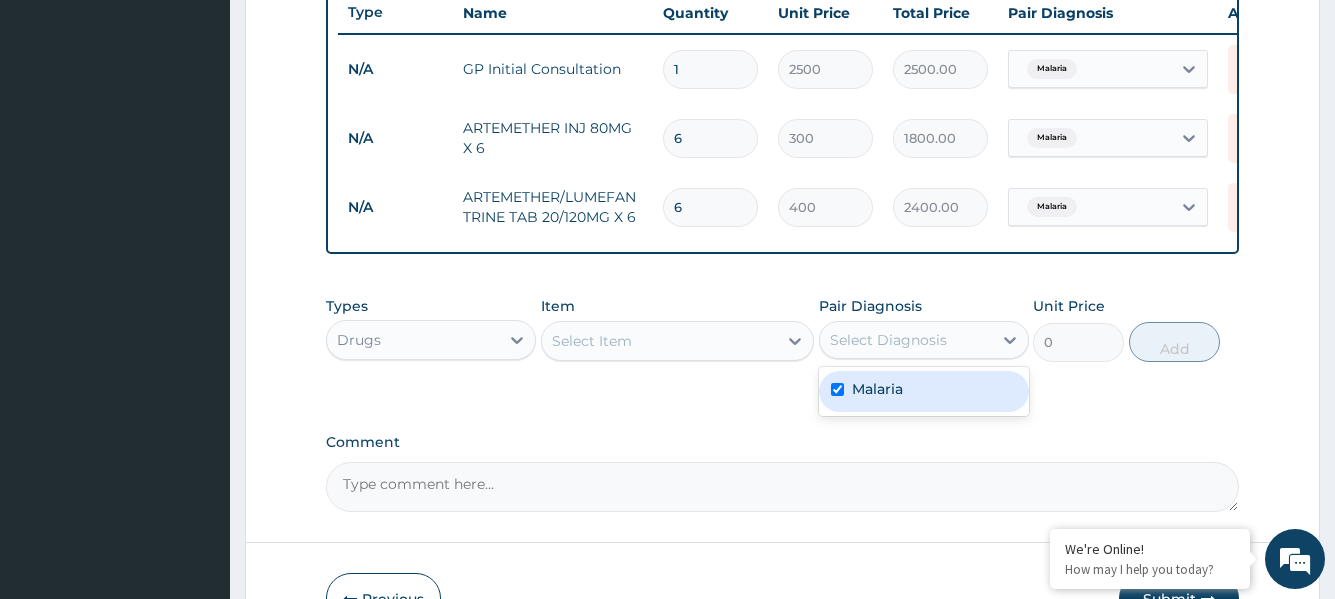 checkbox on "true" 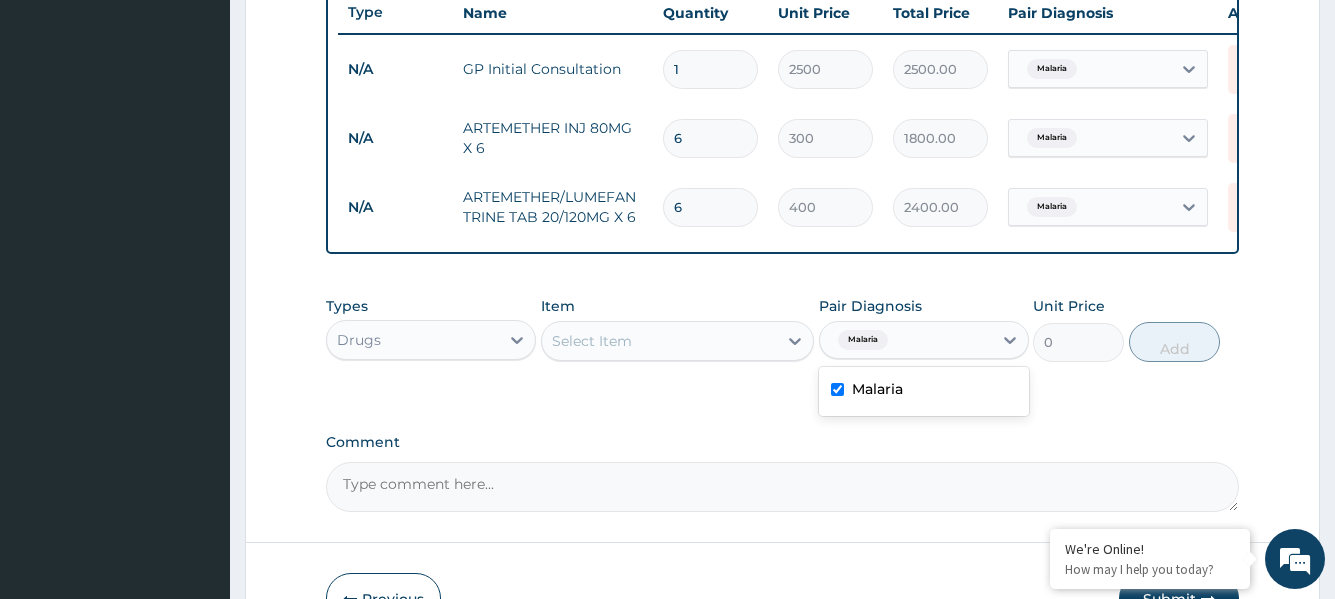 click on "Select Item" at bounding box center (660, 341) 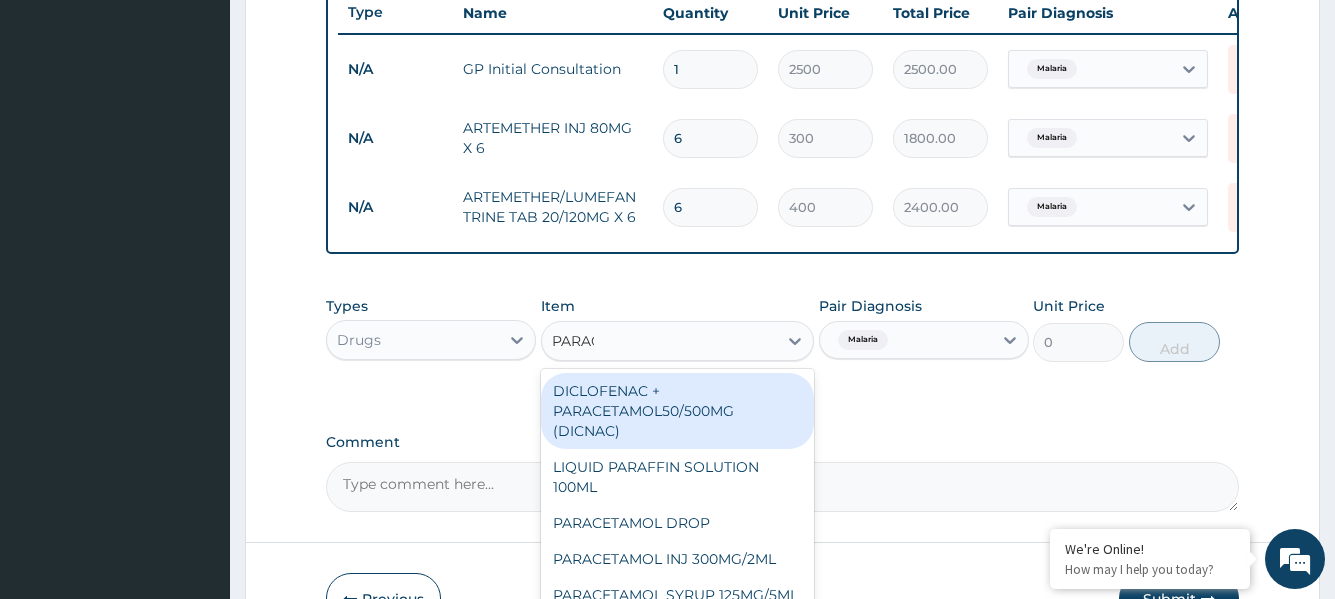 type on "PARACE" 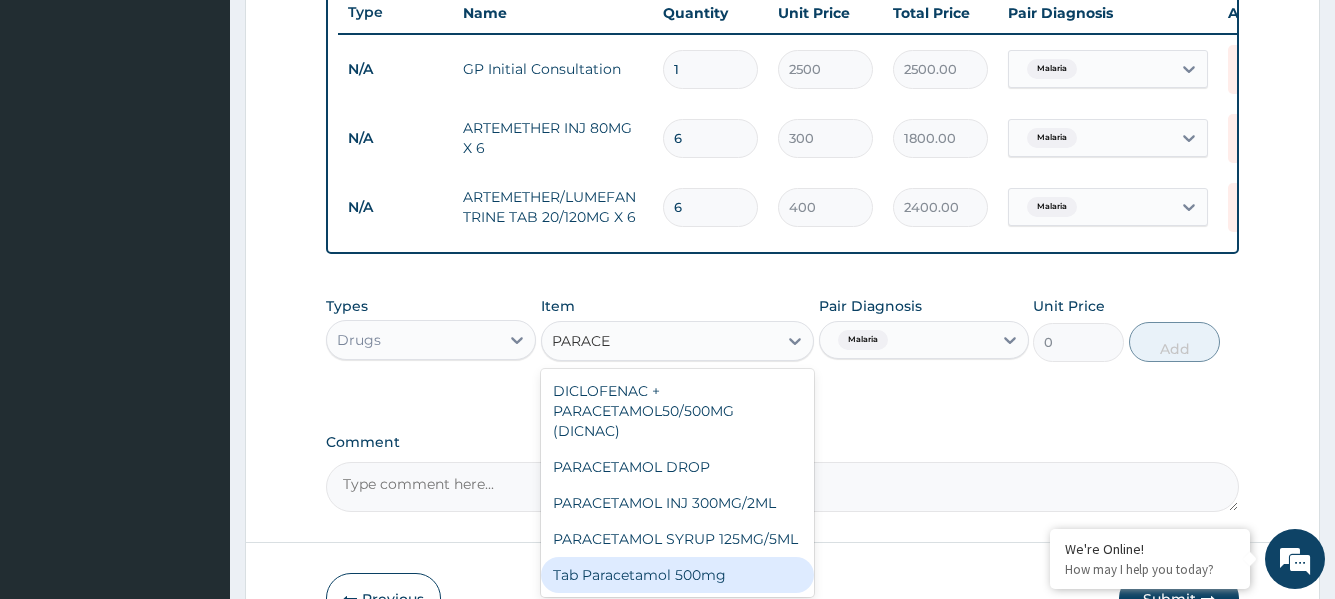 click on "Tab Paracetamol 500mg" at bounding box center [678, 575] 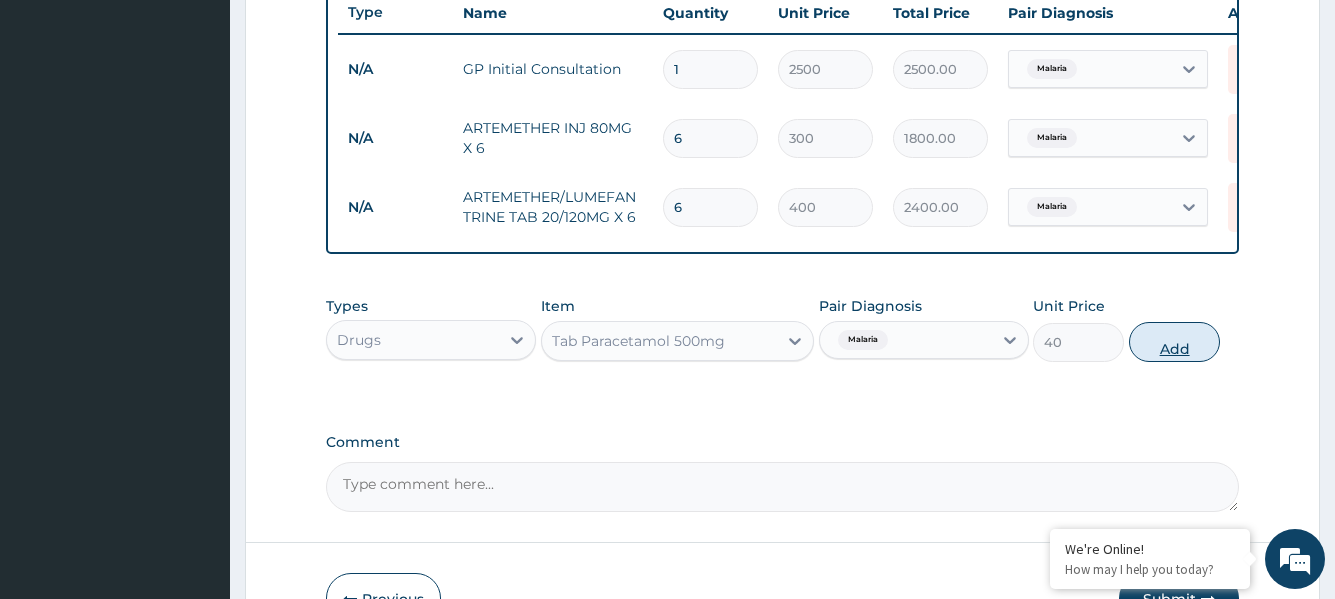 click on "Add" at bounding box center (1174, 342) 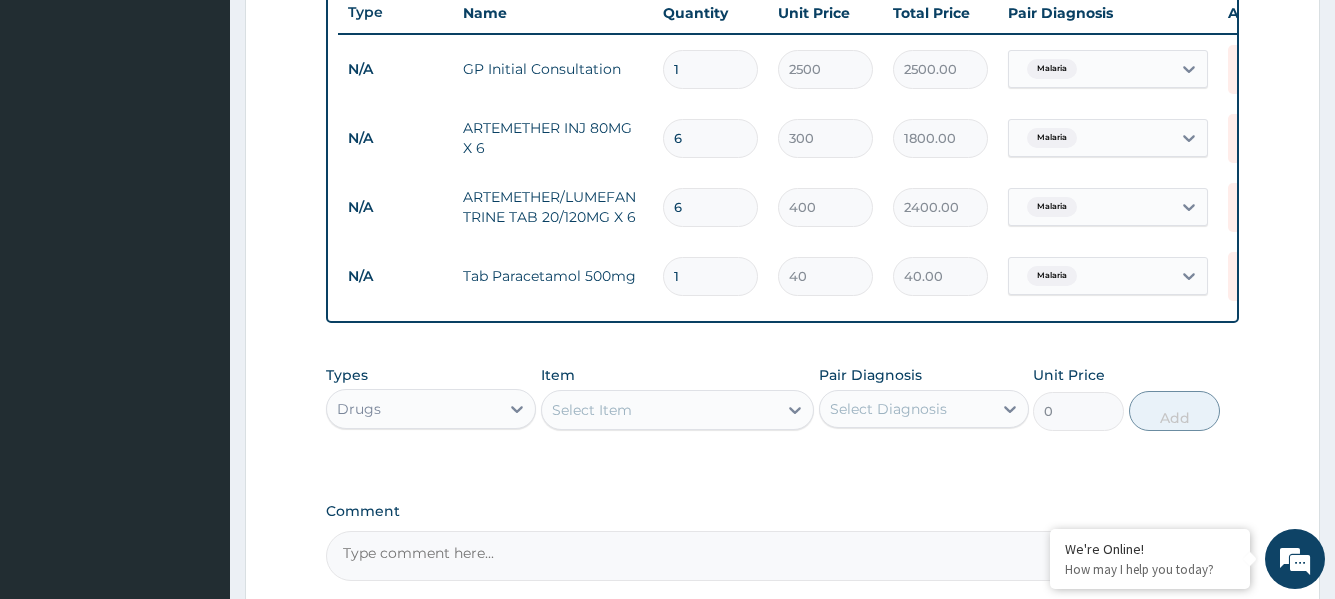 type on "18" 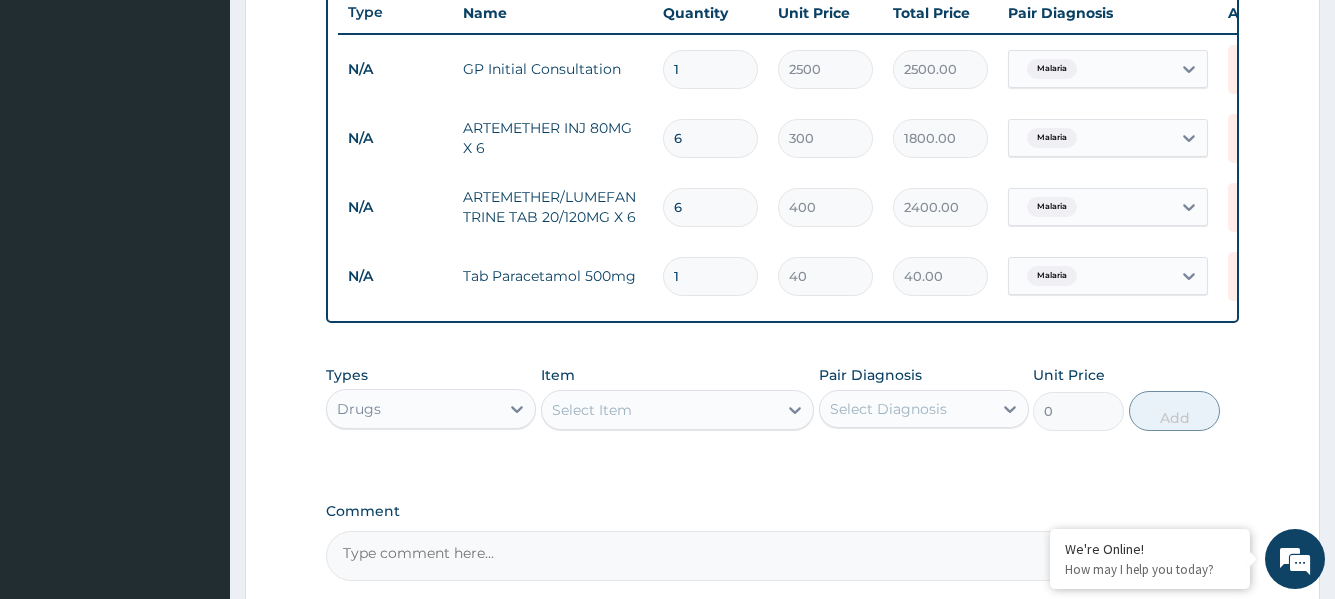 type on "720.00" 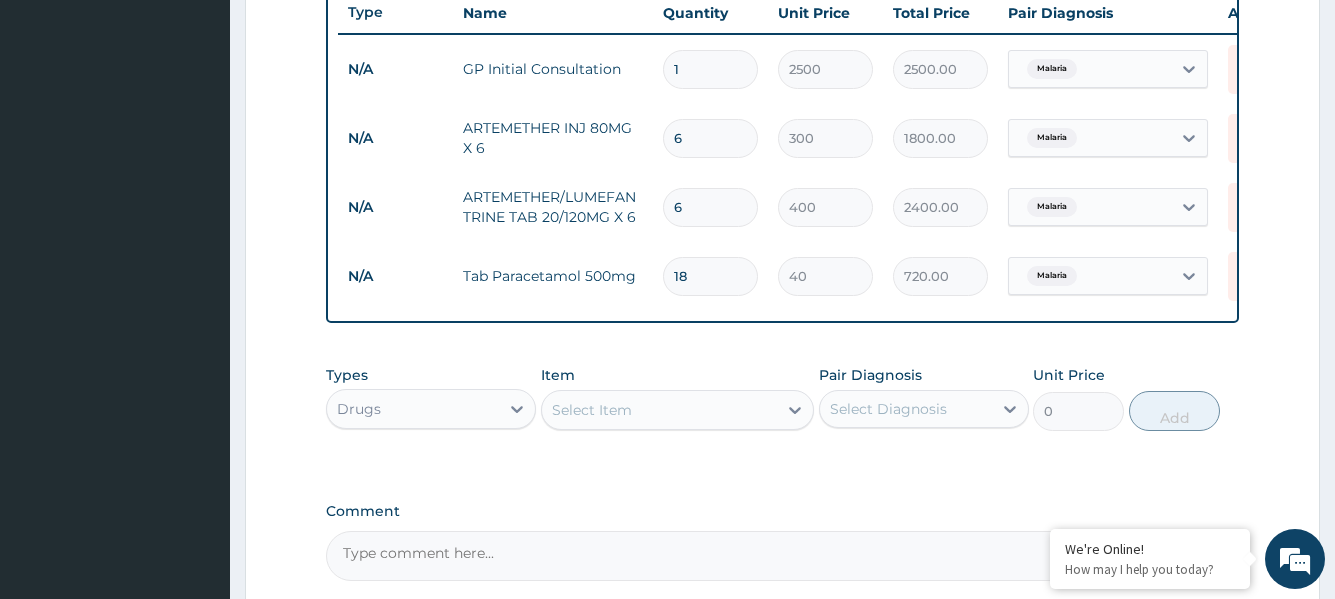 type on "18" 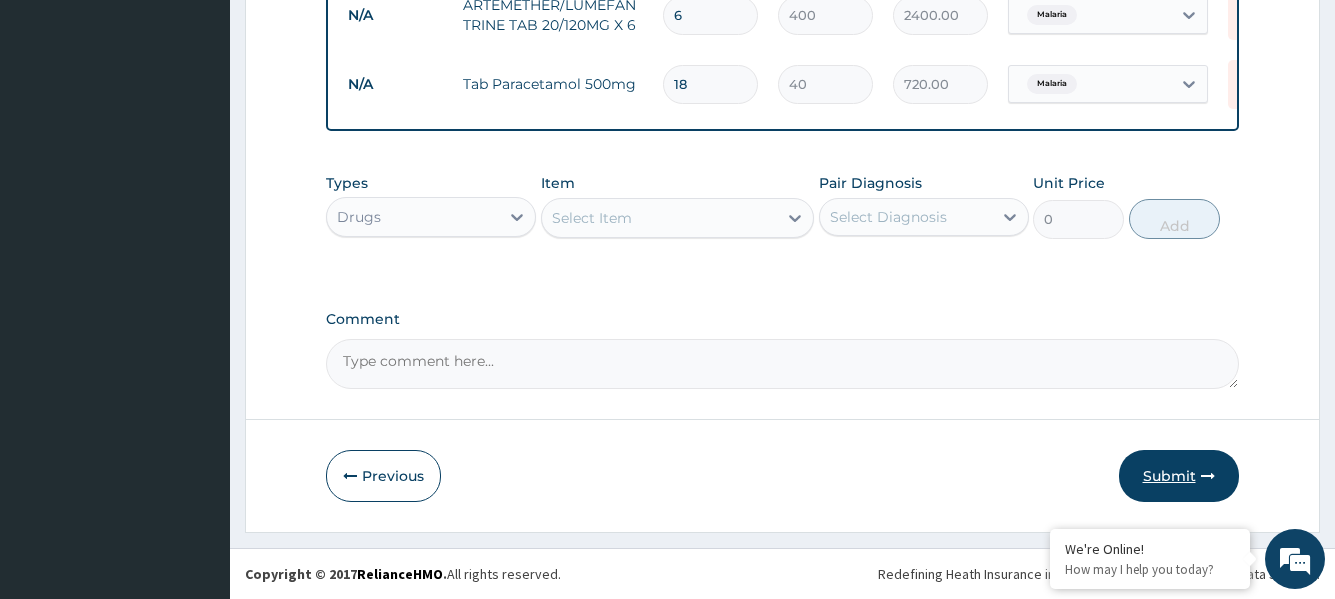 click on "Submit" at bounding box center (1179, 476) 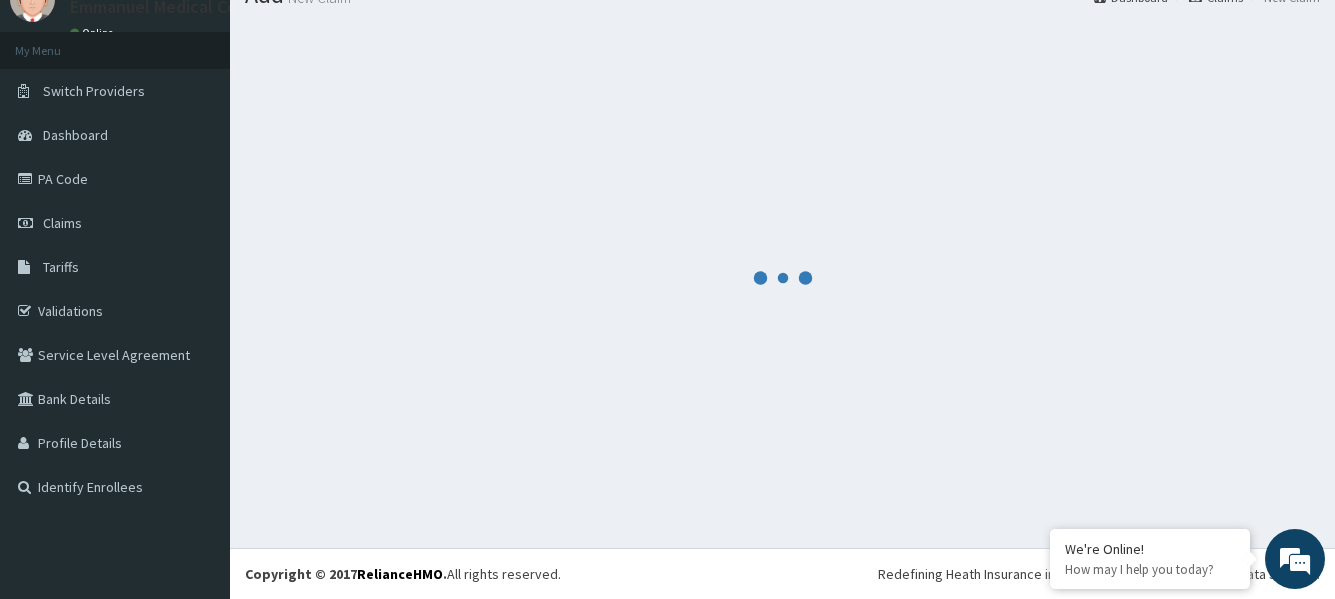 scroll, scrollTop: 970, scrollLeft: 0, axis: vertical 